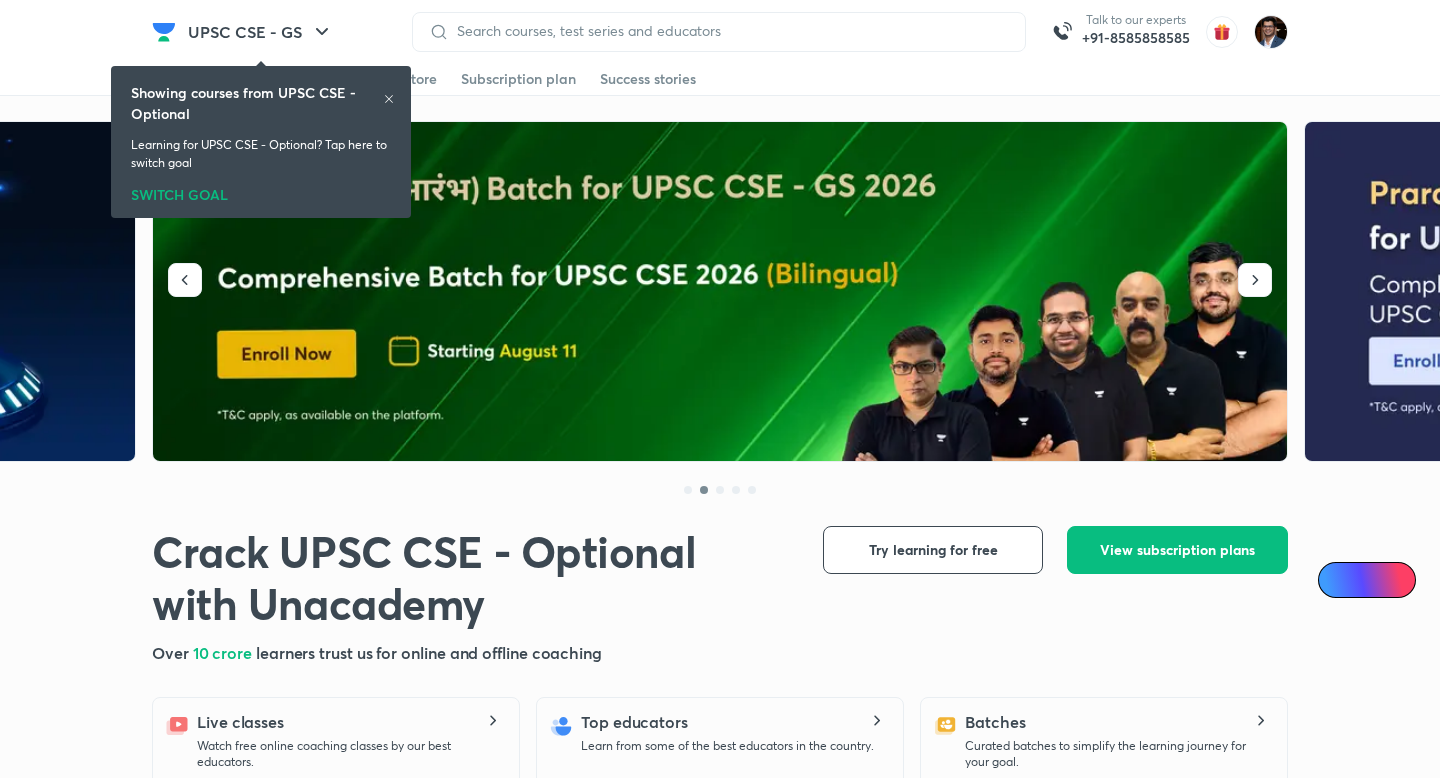 scroll, scrollTop: 0, scrollLeft: 0, axis: both 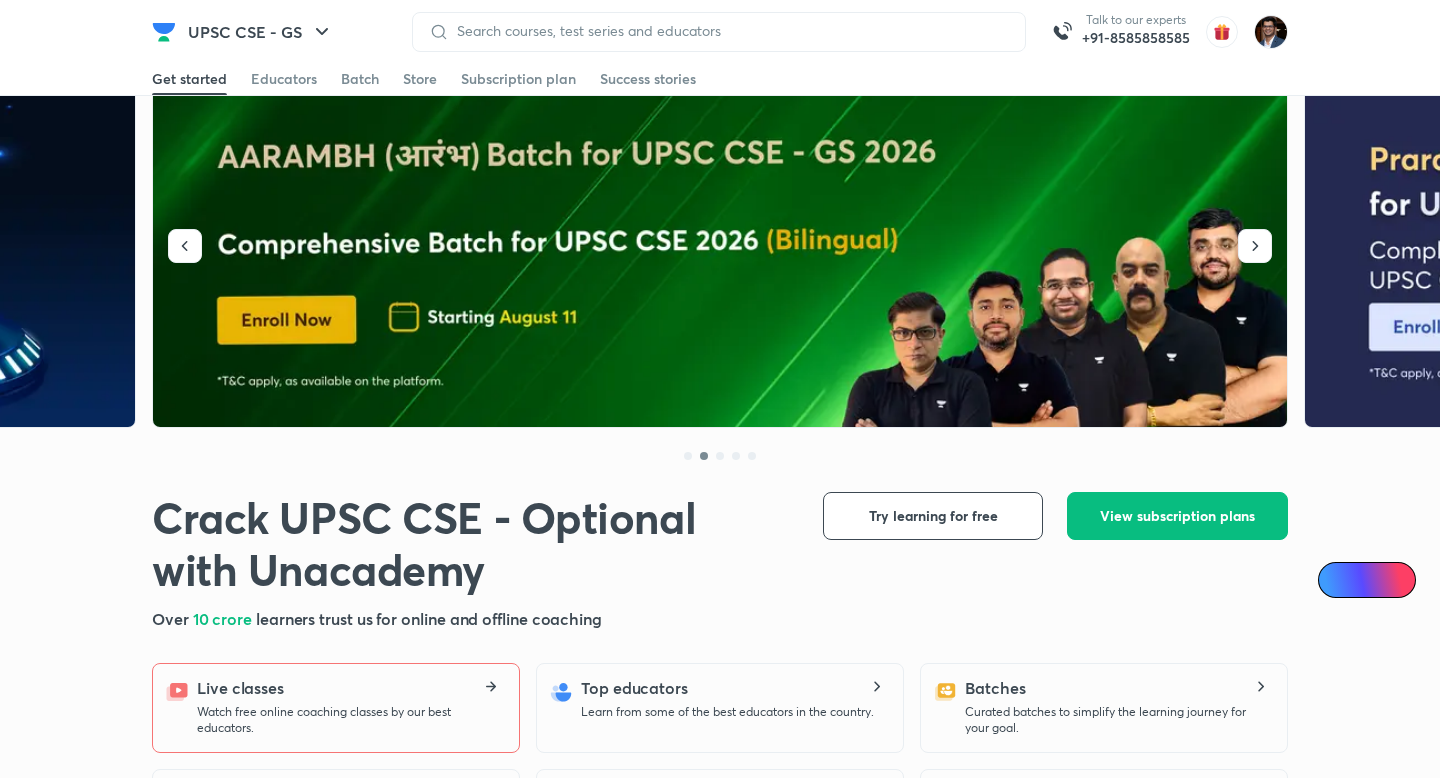 click on "Watch free online coaching classes by our best educators." at bounding box center (350, 720) 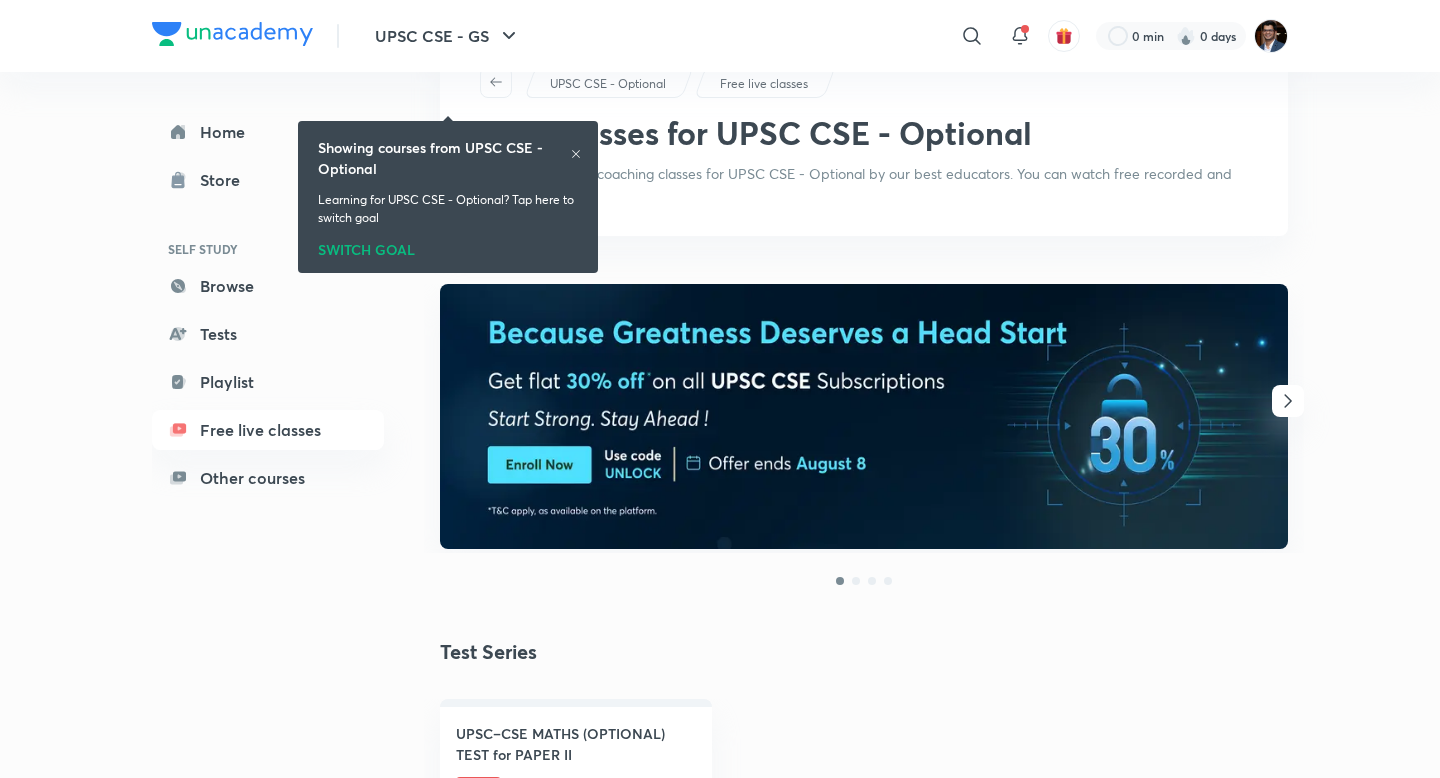 scroll, scrollTop: 0, scrollLeft: 0, axis: both 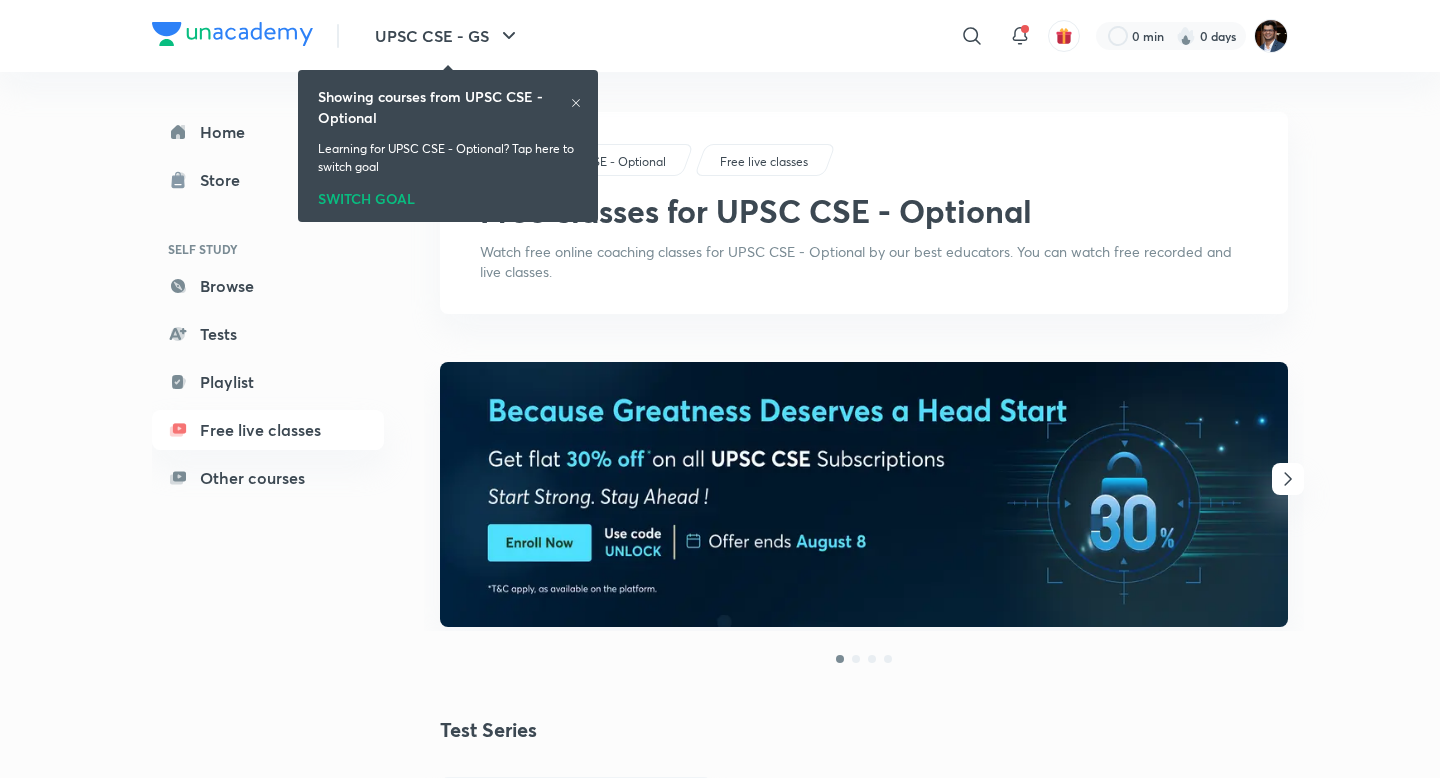 click on "SWITCH GOAL" at bounding box center [448, 195] 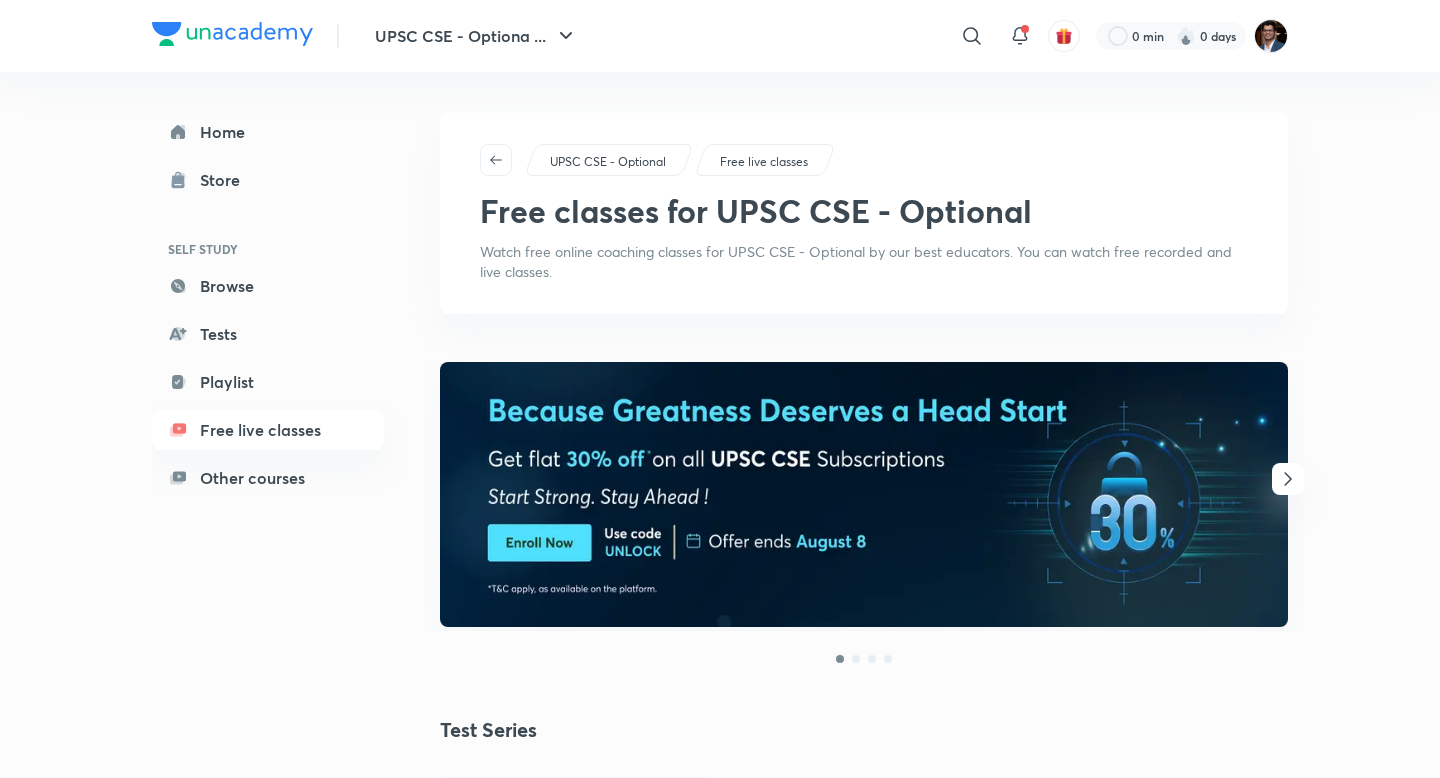click on "UPSC CSE - Optiona ... ​ 0 min 0 days" at bounding box center [720, 36] 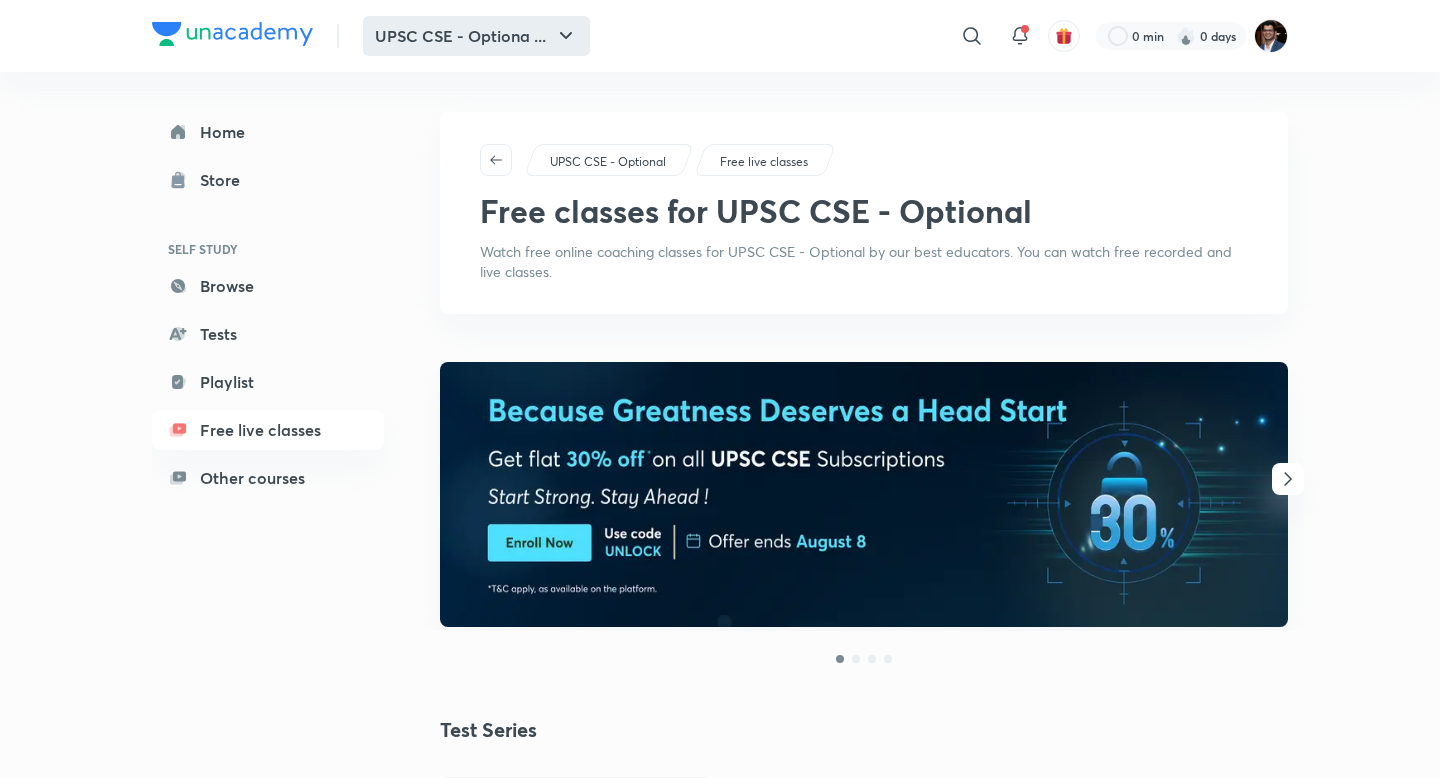 click on "UPSC CSE - Optiona ..." at bounding box center (476, 36) 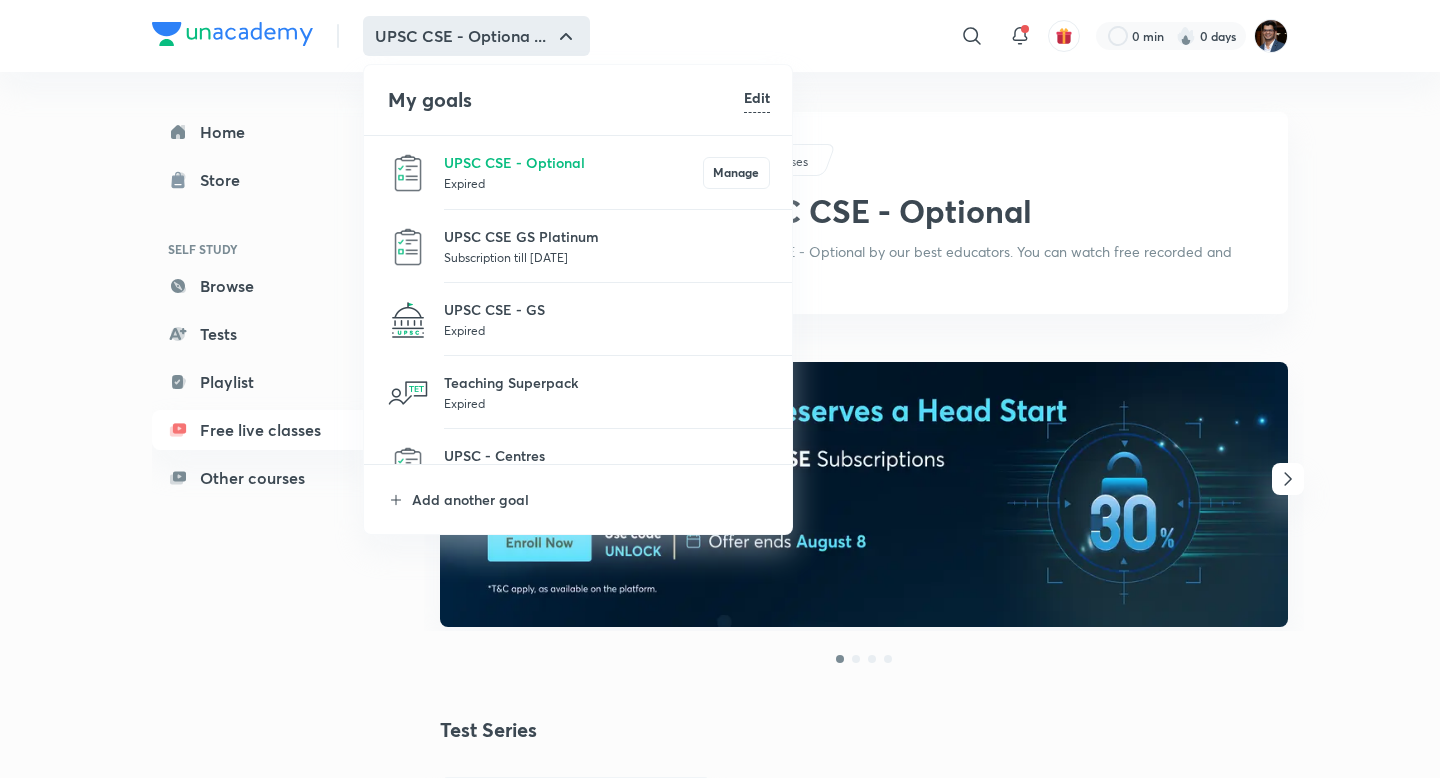 click on "Expired" at bounding box center [607, 330] 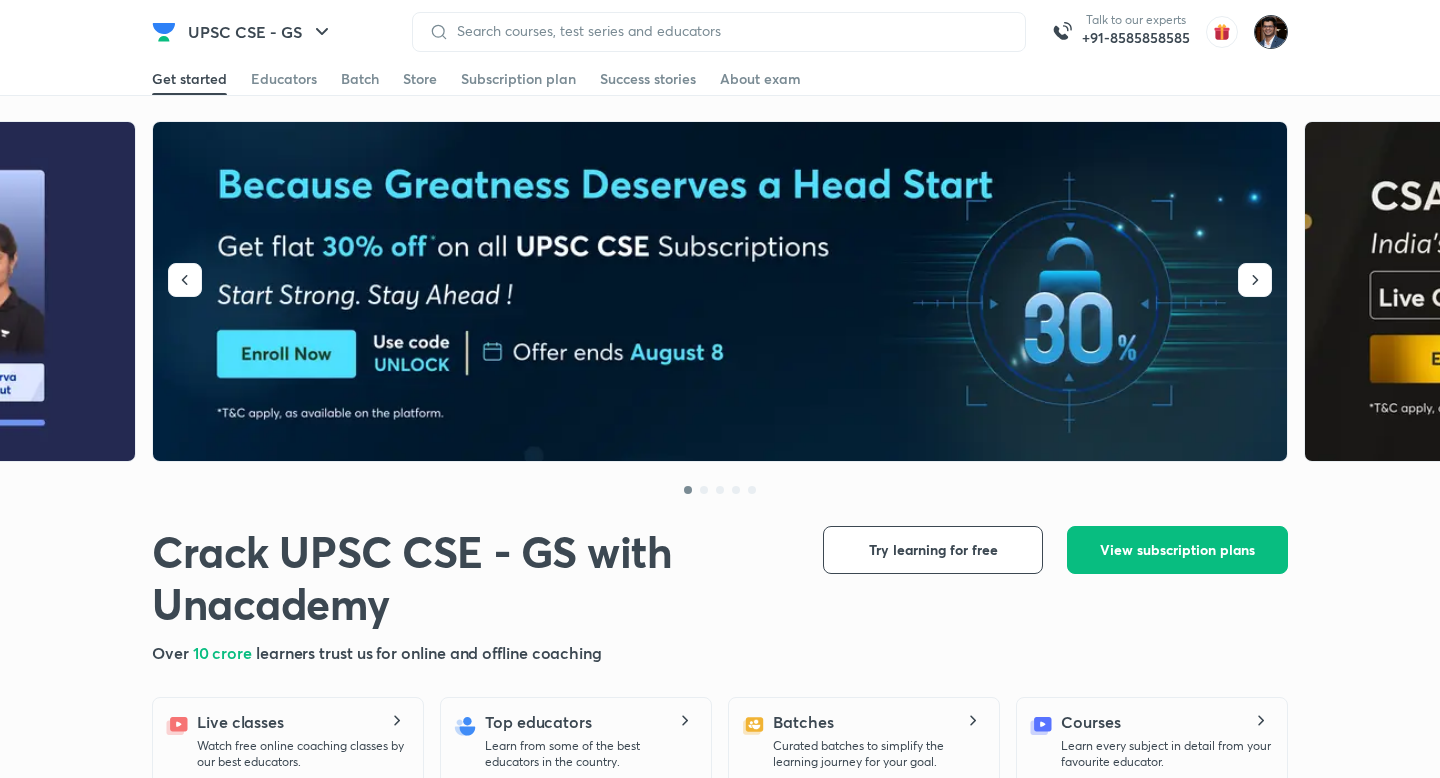 click at bounding box center (1271, 32) 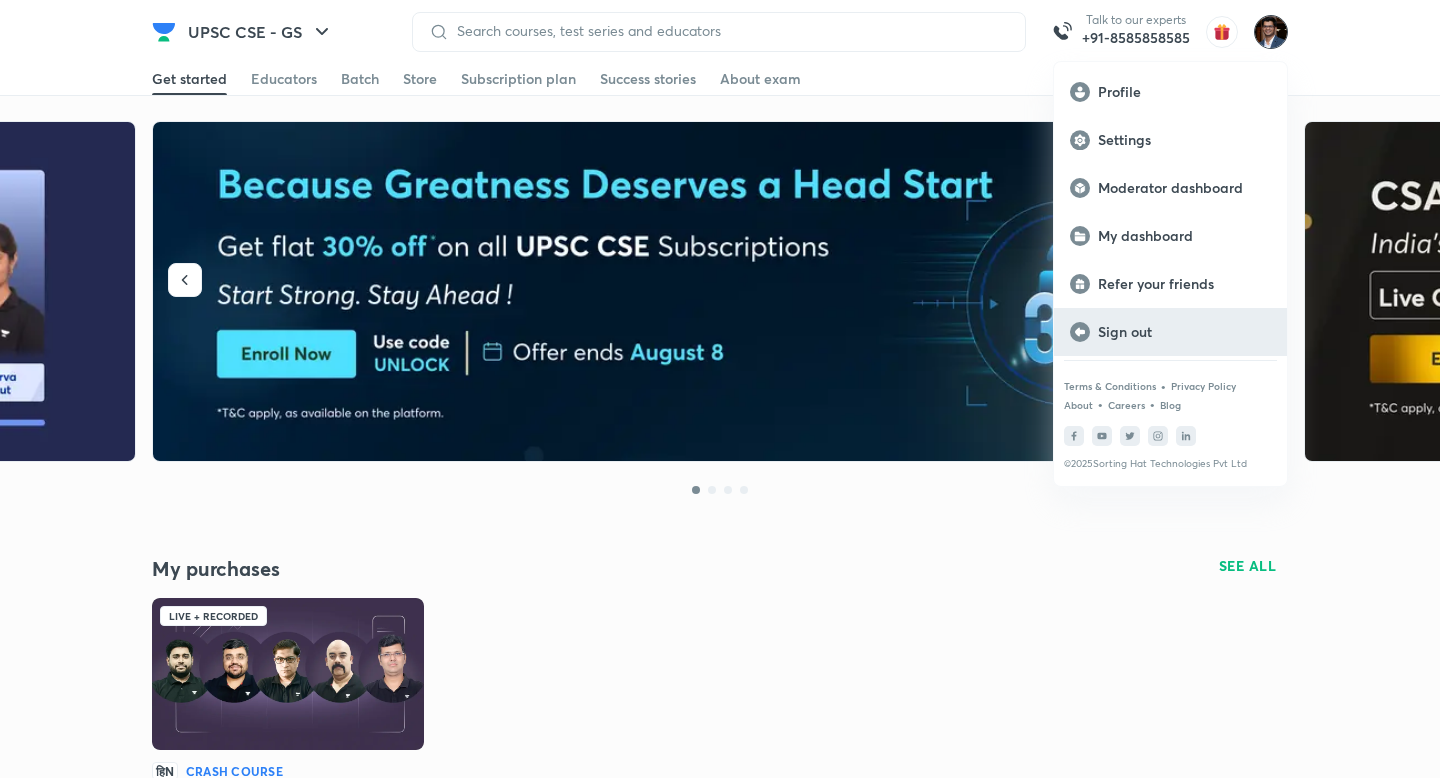 click on "Sign out" at bounding box center (1170, 332) 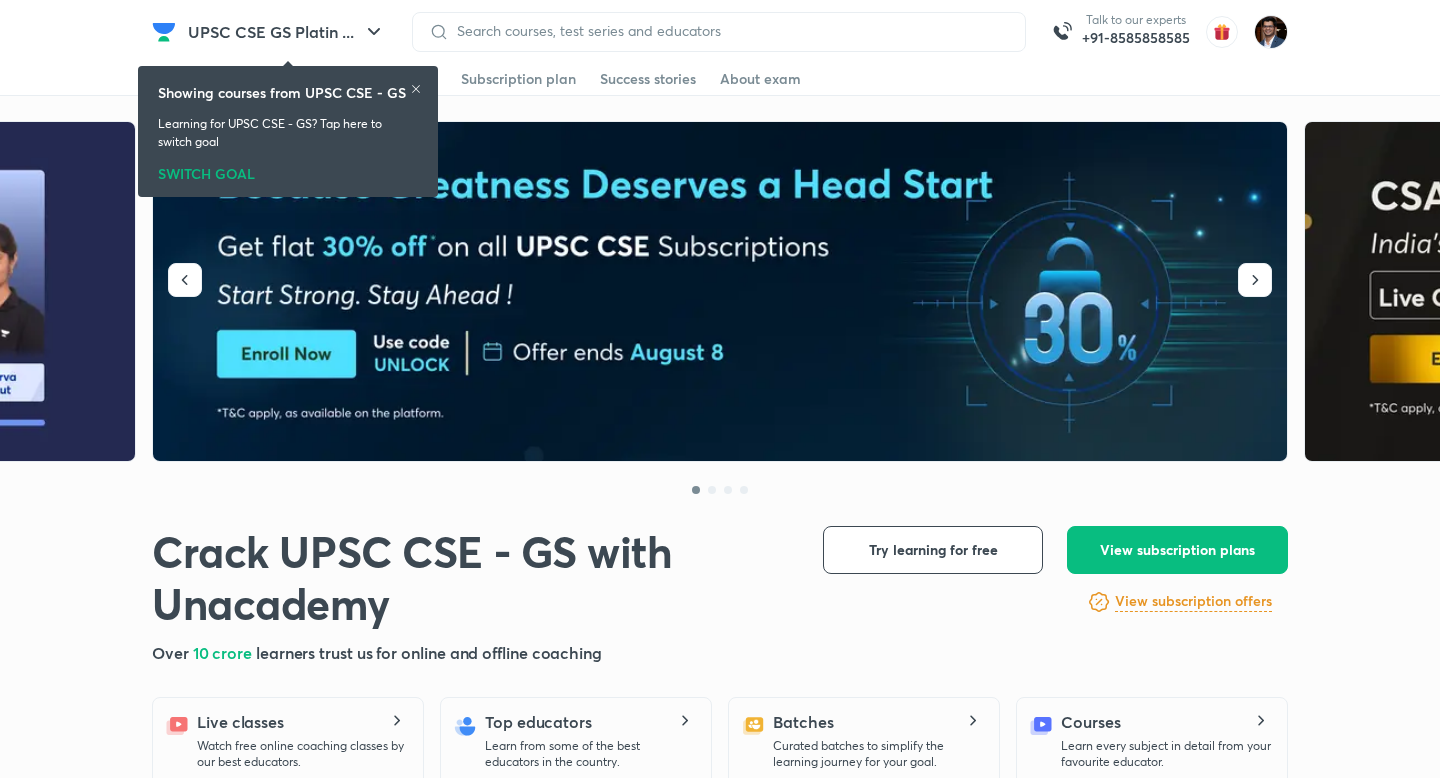 scroll, scrollTop: 0, scrollLeft: 0, axis: both 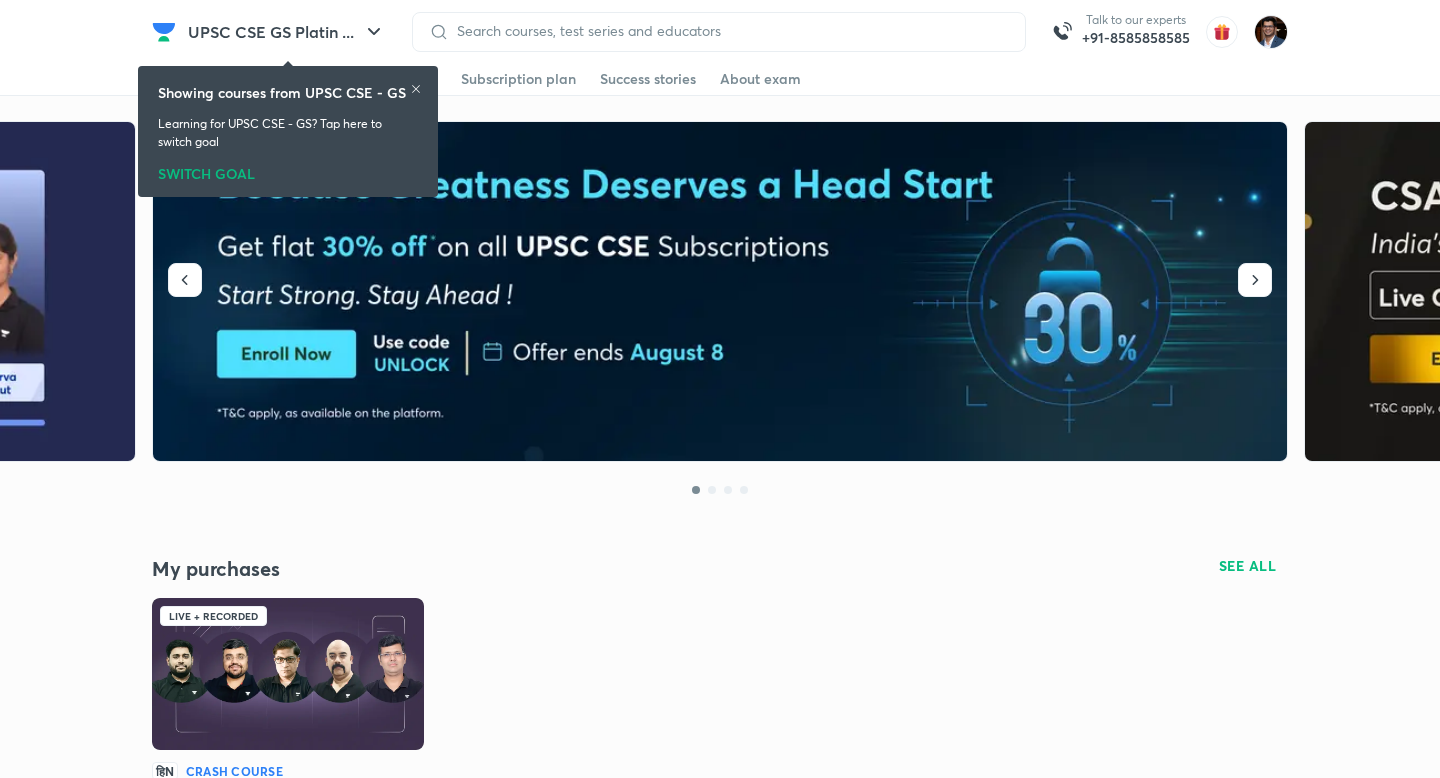 click on "SWITCH GOAL" at bounding box center [288, 170] 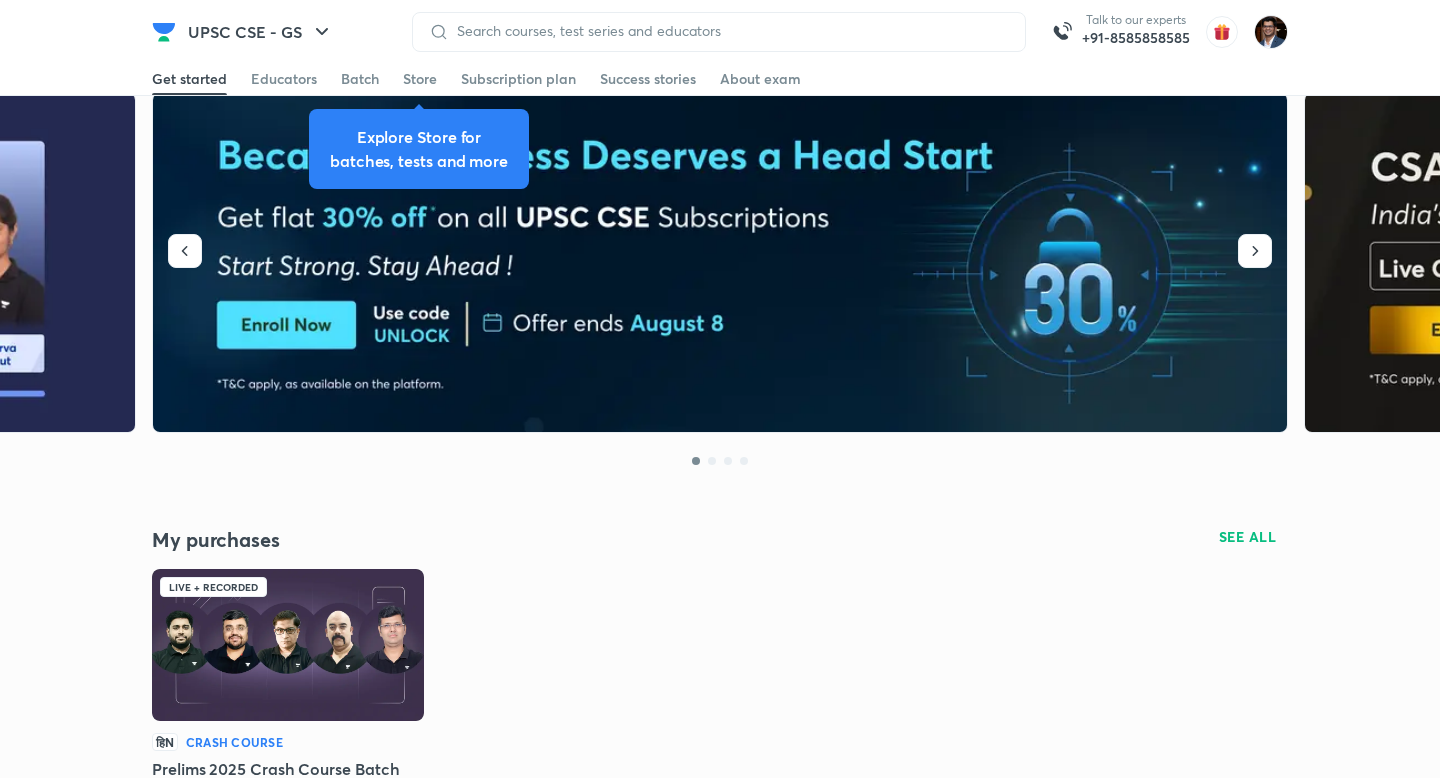 scroll, scrollTop: 0, scrollLeft: 0, axis: both 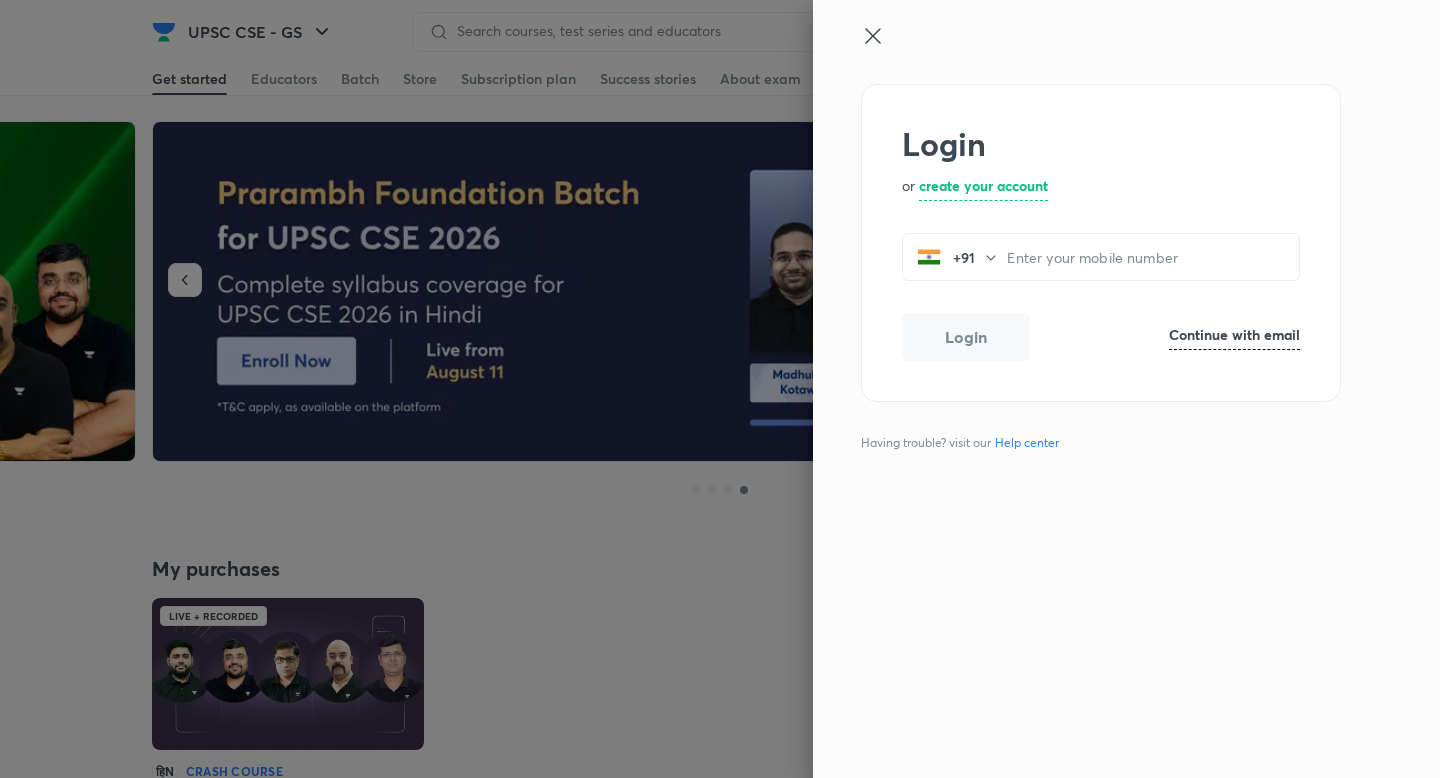 click on "Continue with email" at bounding box center (1234, 334) 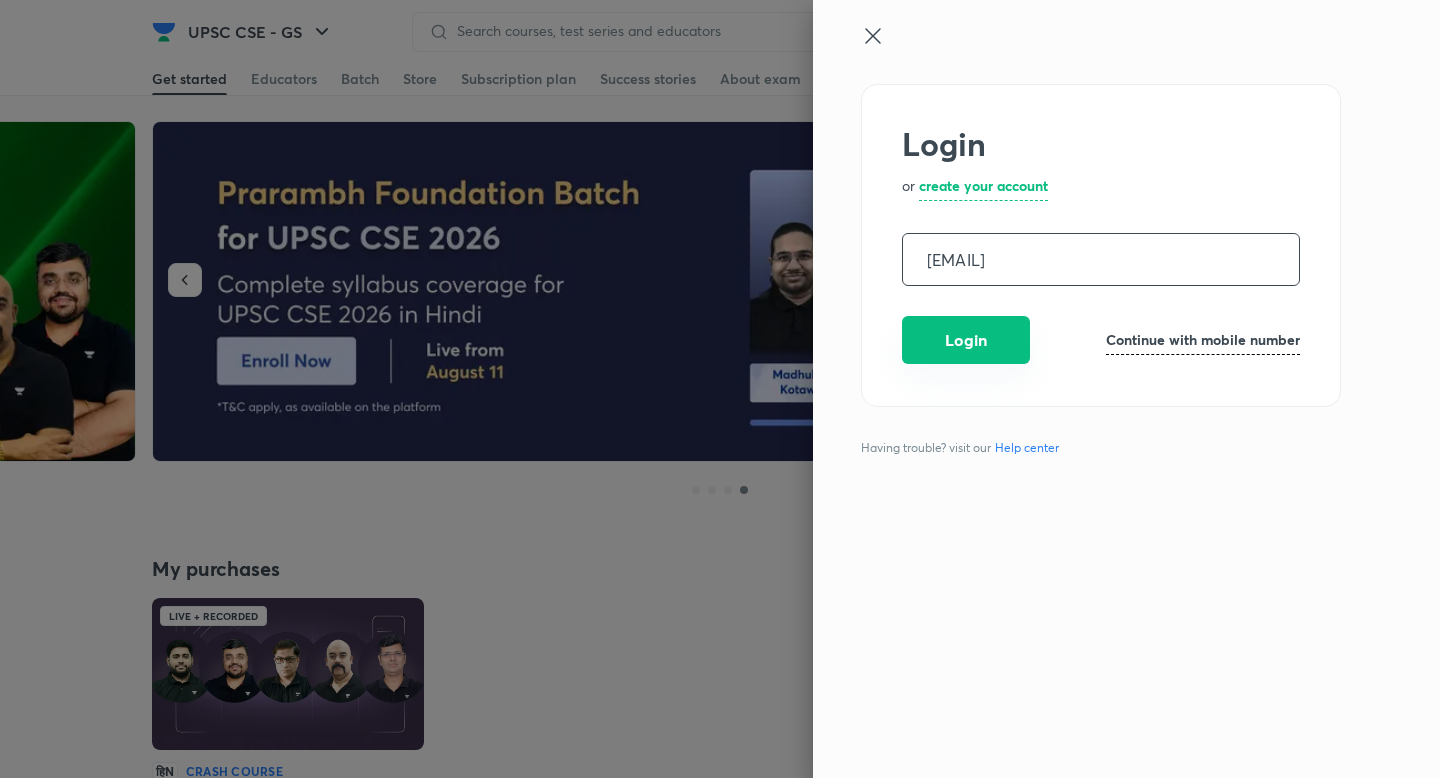 type on "[EMAIL]" 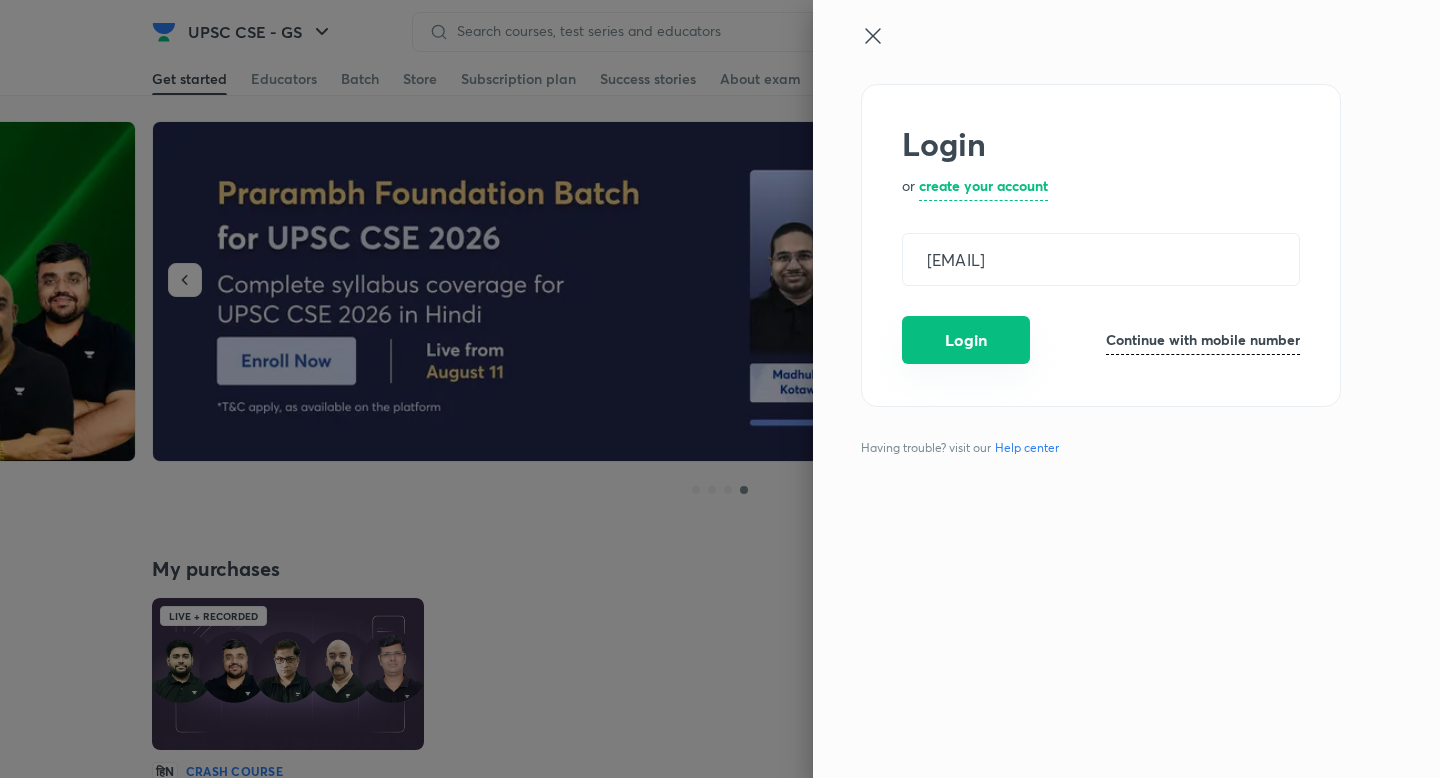 click on "Login" at bounding box center (966, 340) 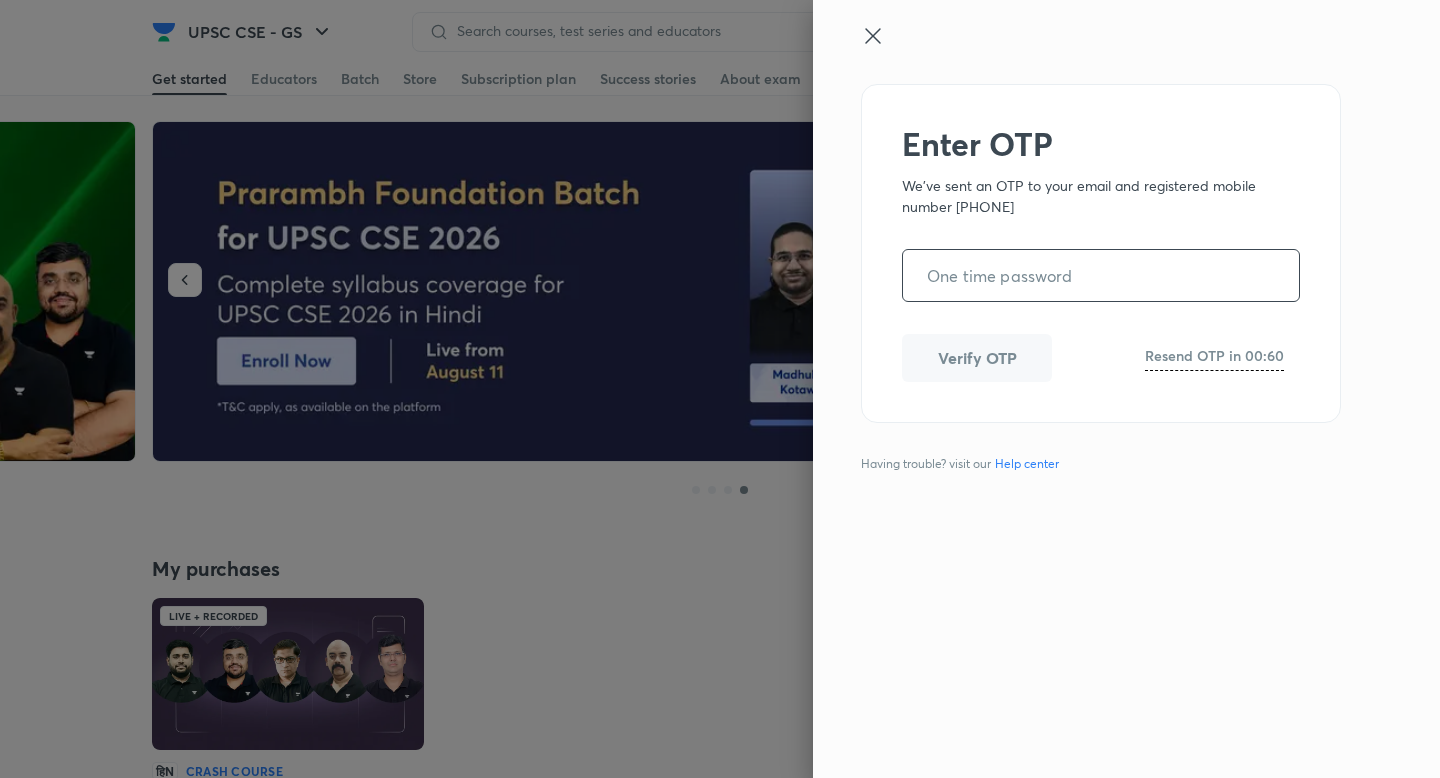 click at bounding box center [1101, 275] 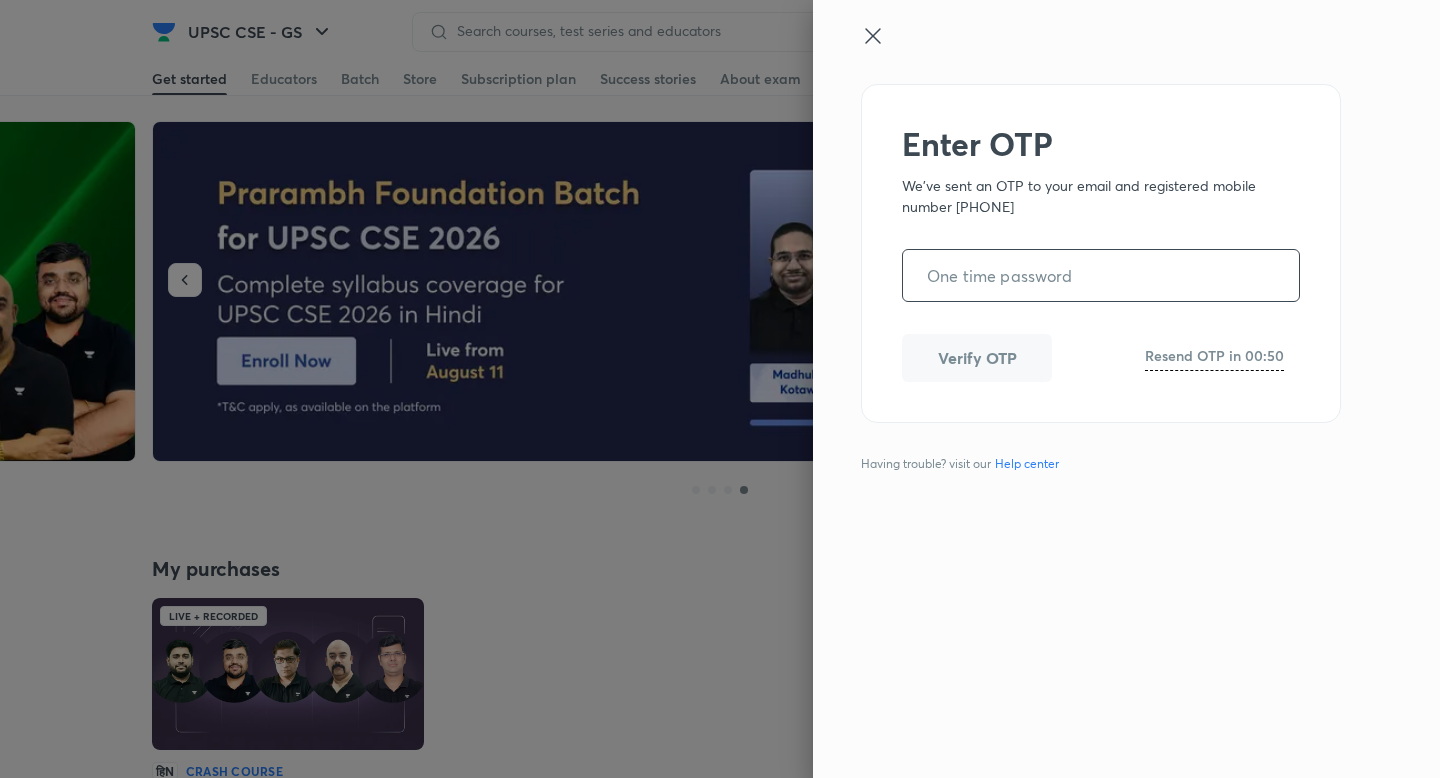 paste on "220722" 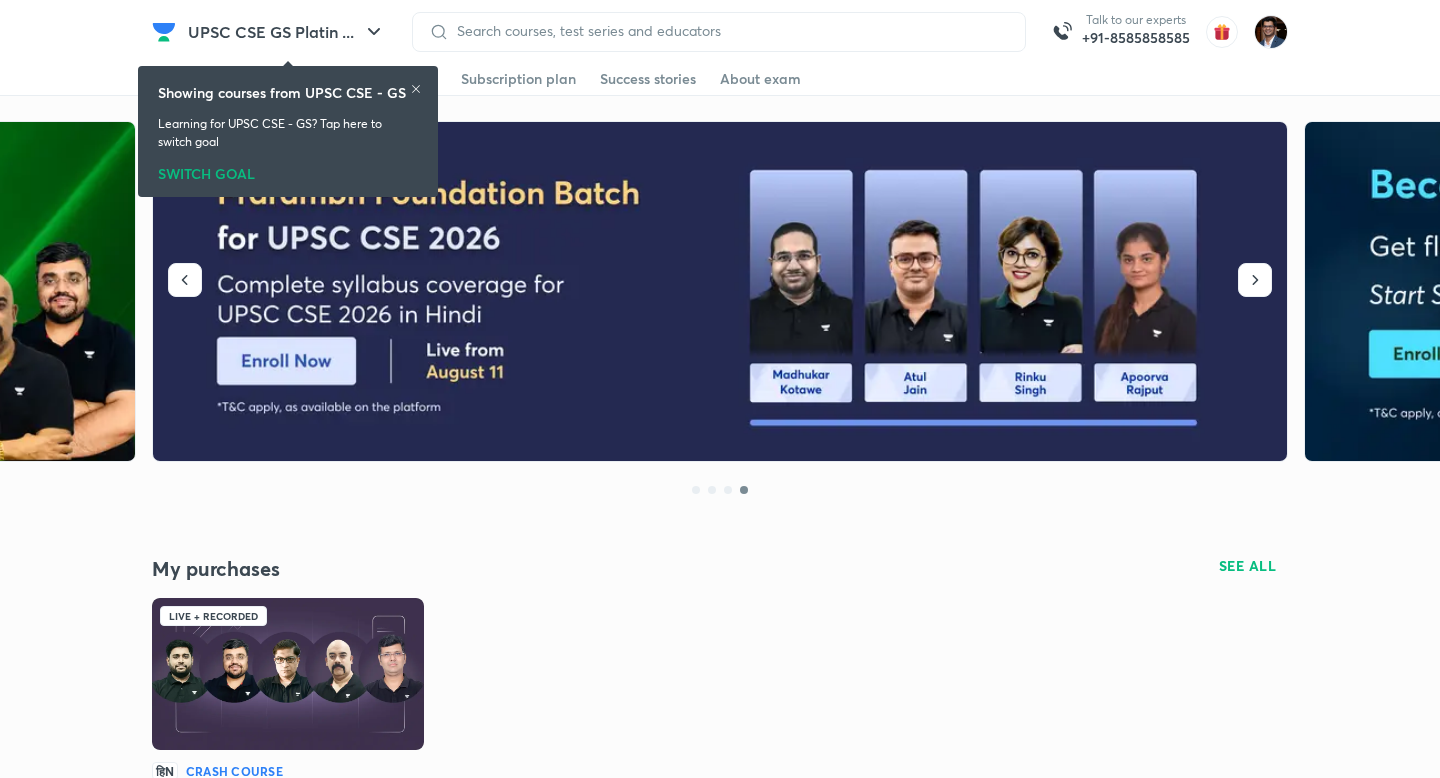 click on "SWITCH GOAL" at bounding box center [288, 170] 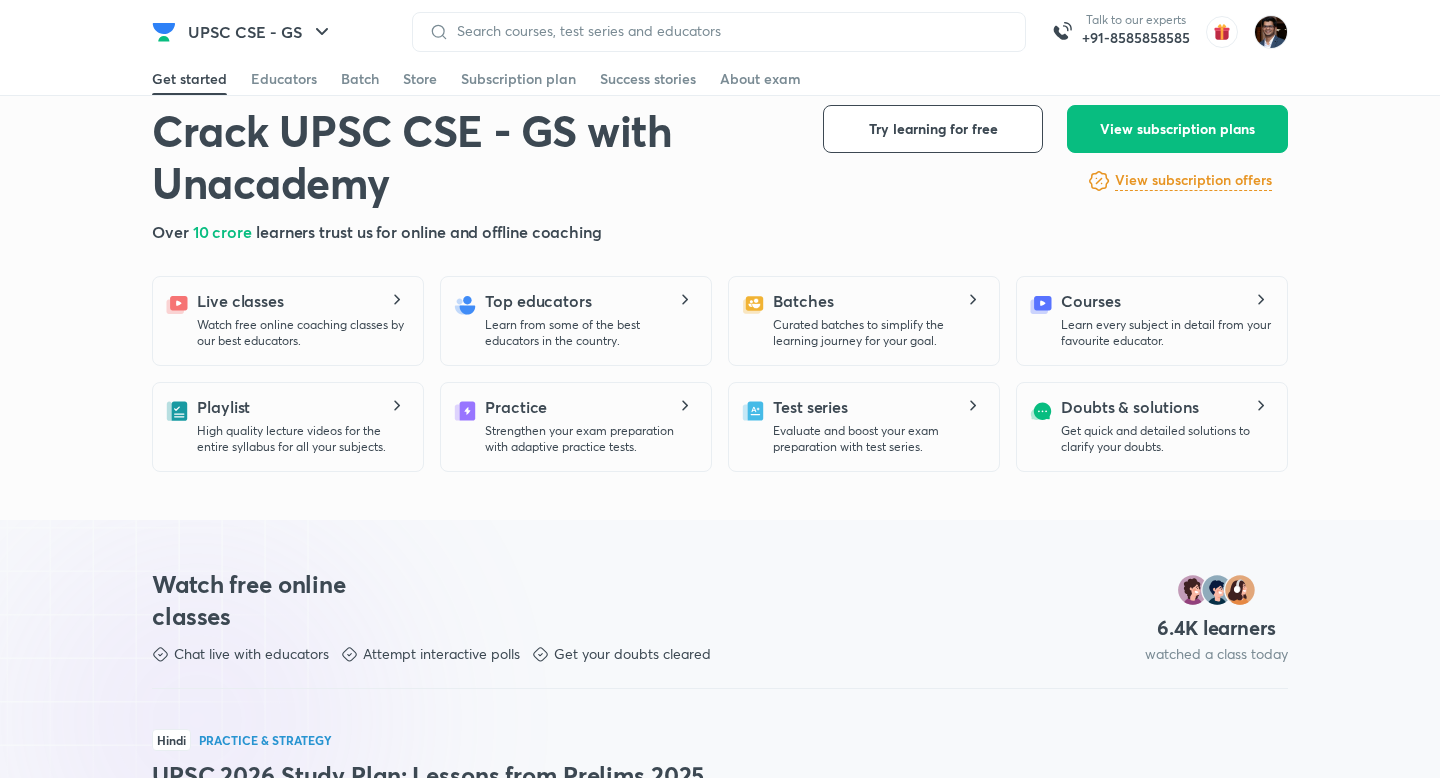 scroll, scrollTop: 948, scrollLeft: 0, axis: vertical 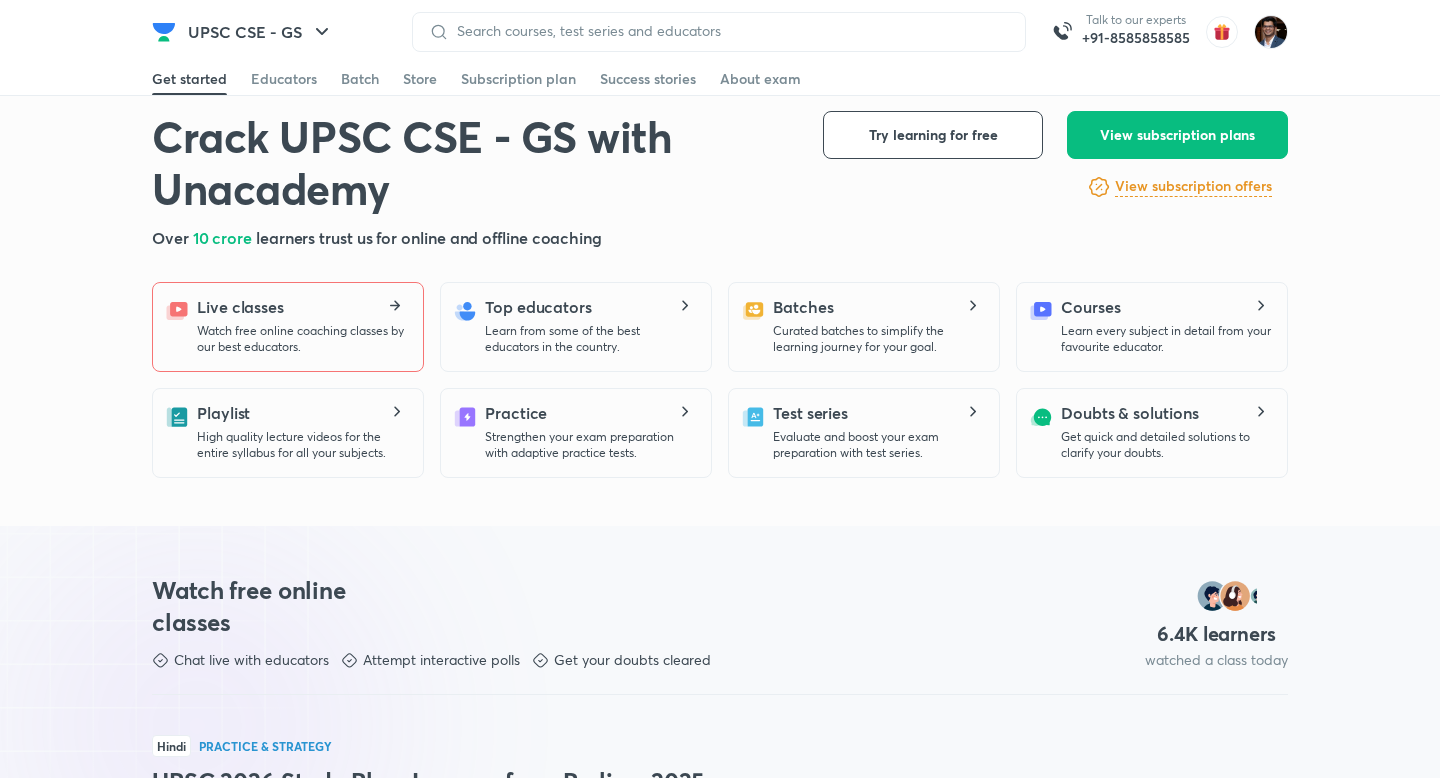 click on "Watch free online coaching classes by our best educators." at bounding box center [302, 339] 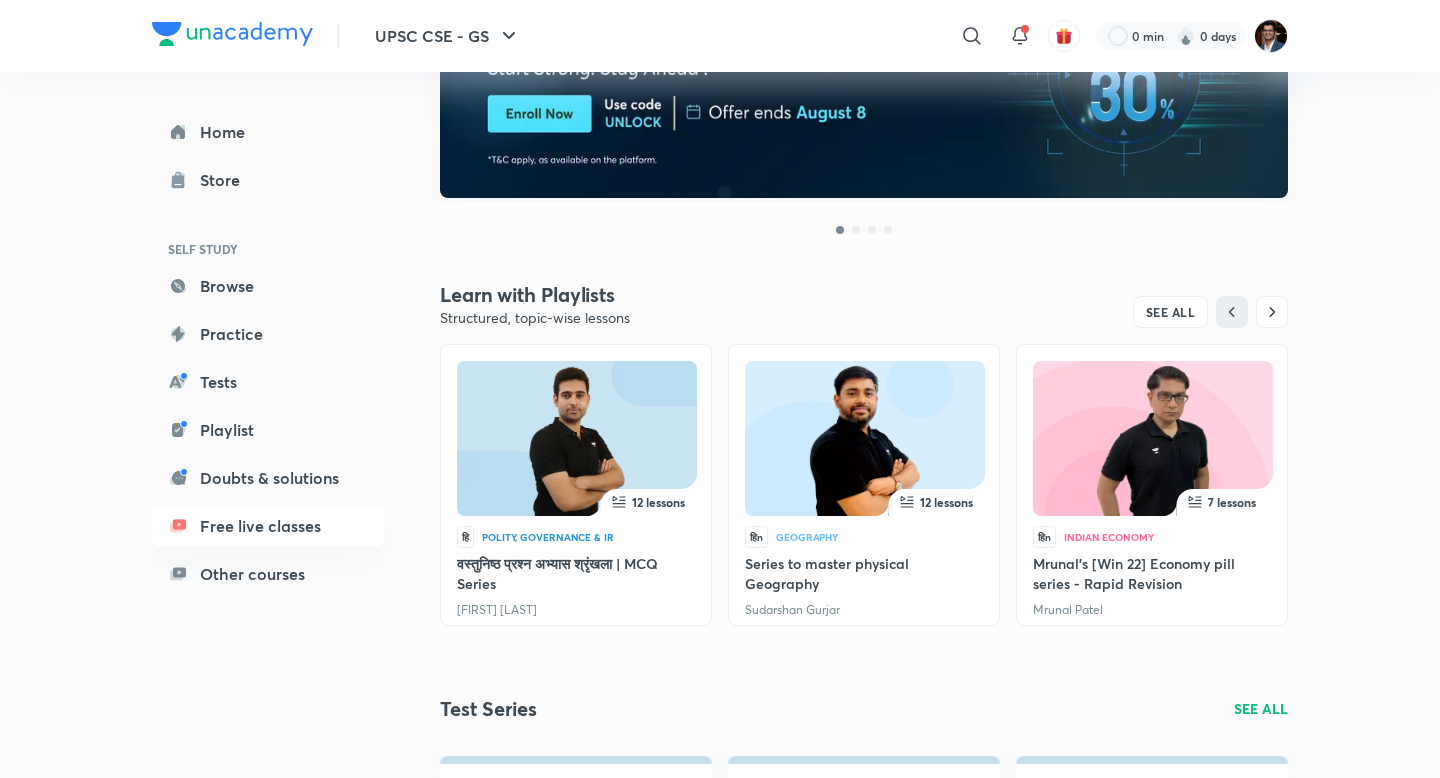 scroll, scrollTop: 419, scrollLeft: 0, axis: vertical 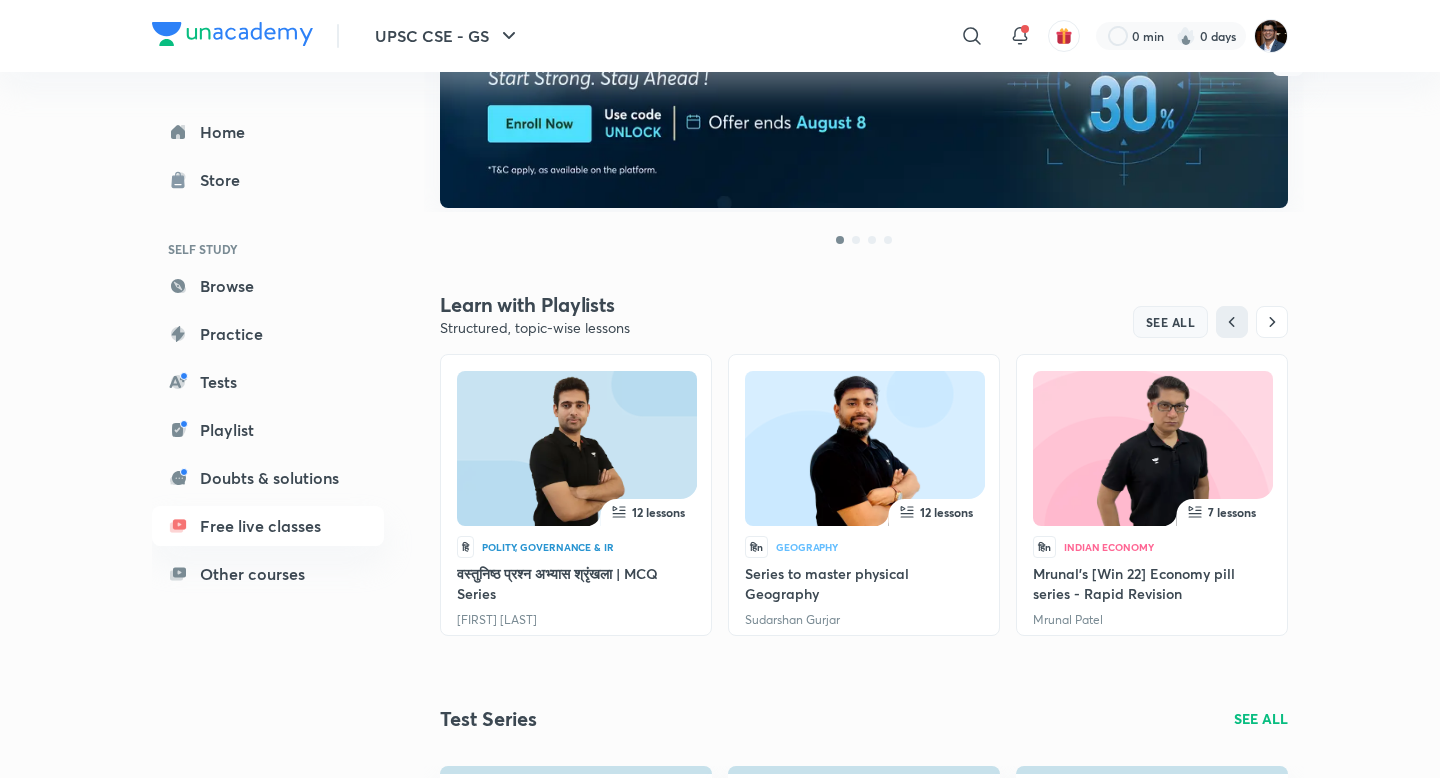 click on "SEE ALL" at bounding box center [1171, 322] 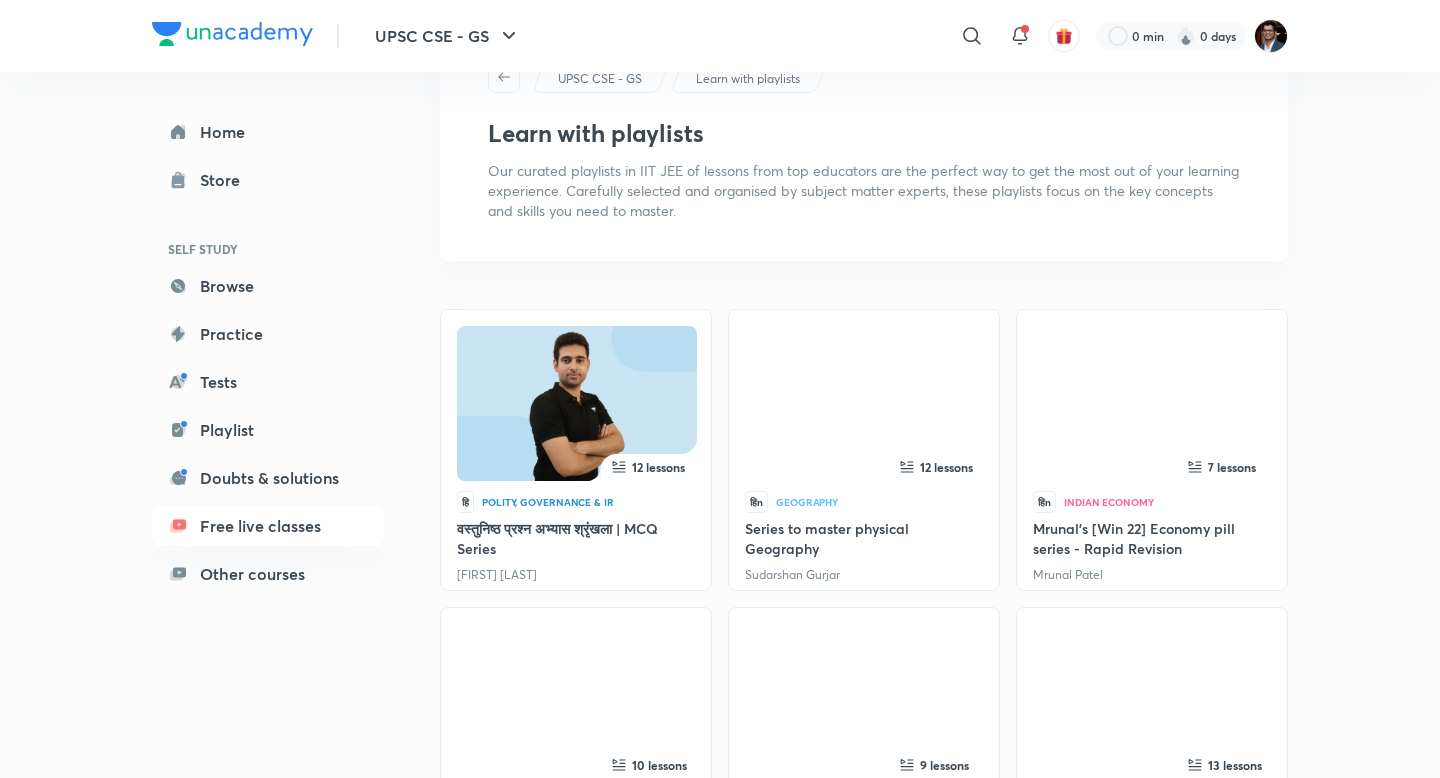 scroll, scrollTop: 0, scrollLeft: 0, axis: both 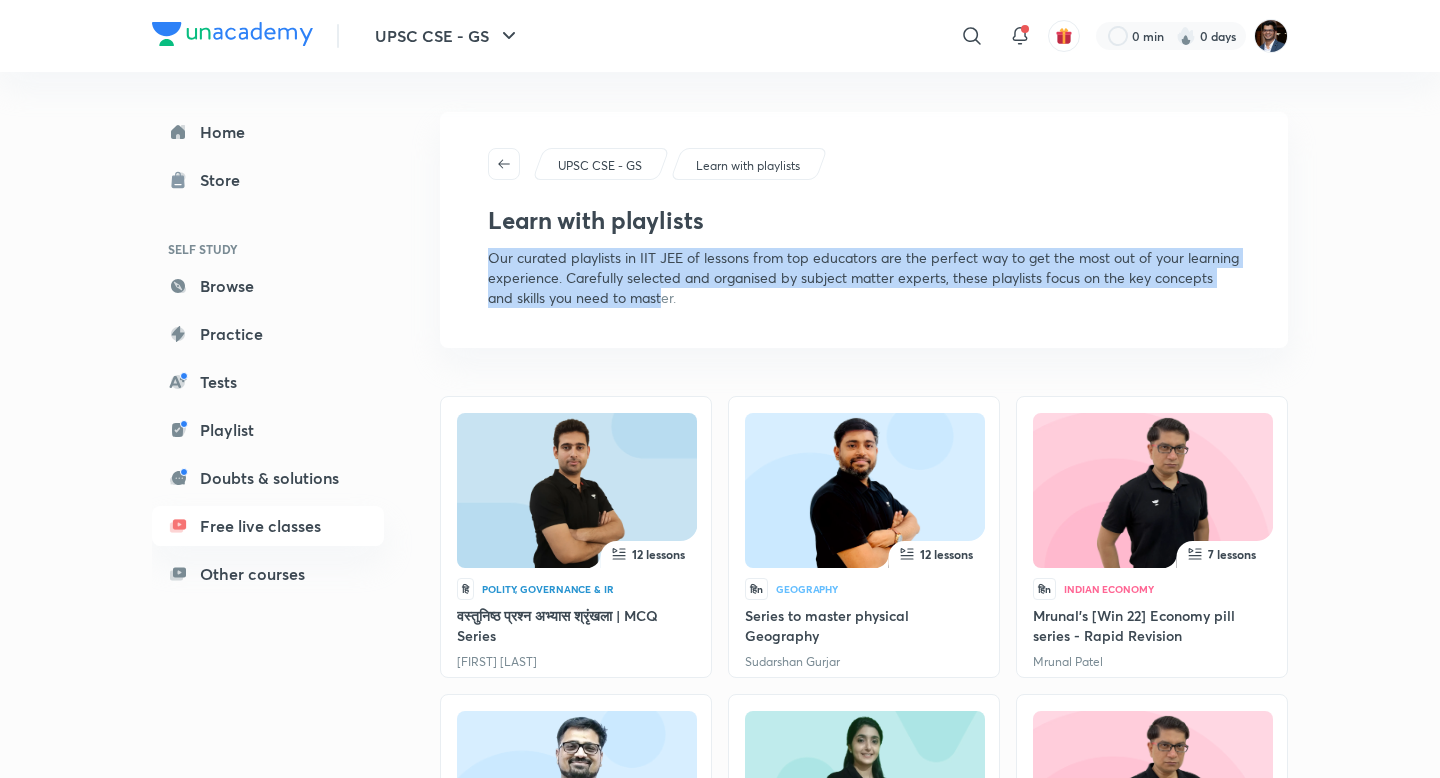 drag, startPoint x: 484, startPoint y: 263, endPoint x: 636, endPoint y: 304, distance: 157.43253 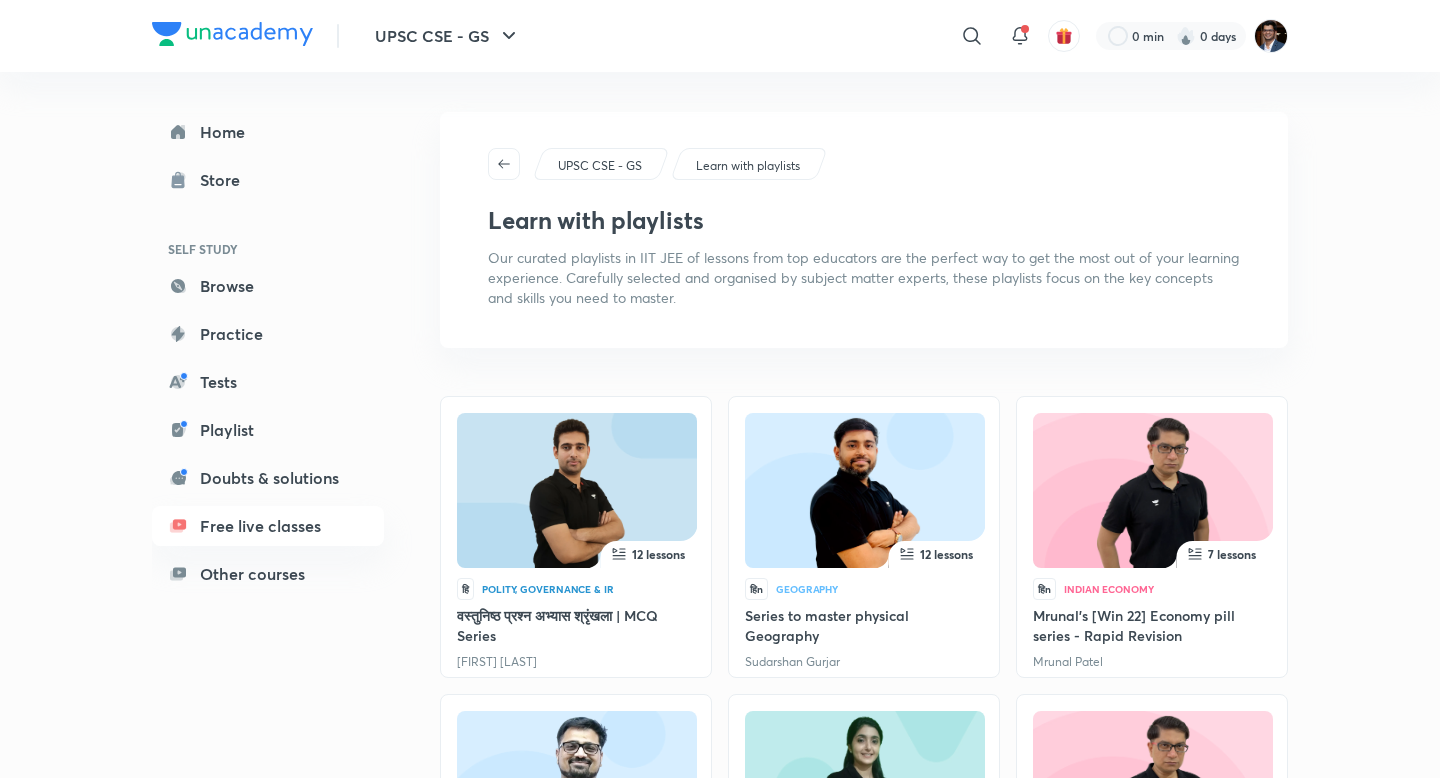 click on "UPSC CSE - GS Learn with playlists Learn with playlists Our curated playlists in IIT JEE of lessons from top educators are the perfect way to get the most out of your learning experience. Carefully selected and organised by subject matter experts, these playlists focus on the key concepts and skills you need to master." at bounding box center [864, 230] 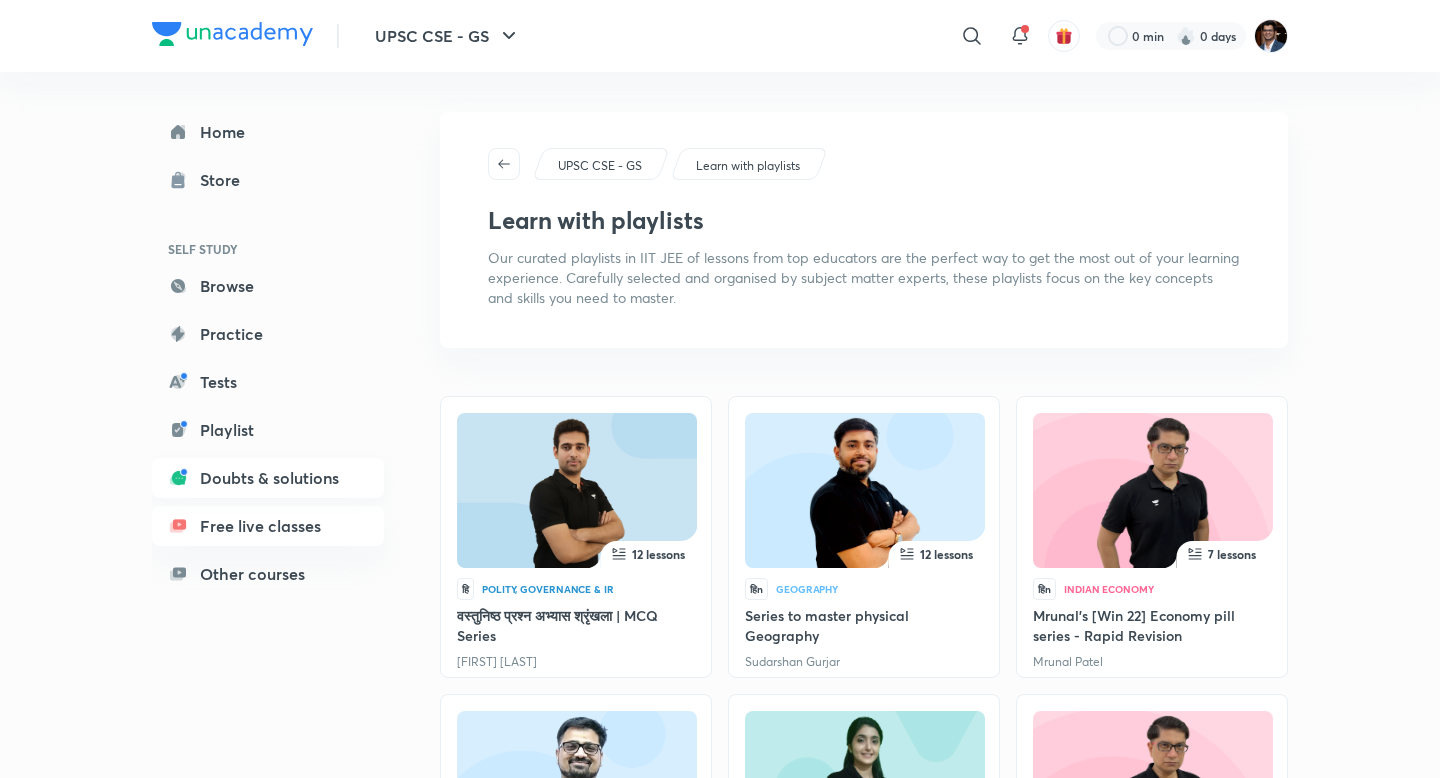 click on "Doubts & solutions" at bounding box center [268, 478] 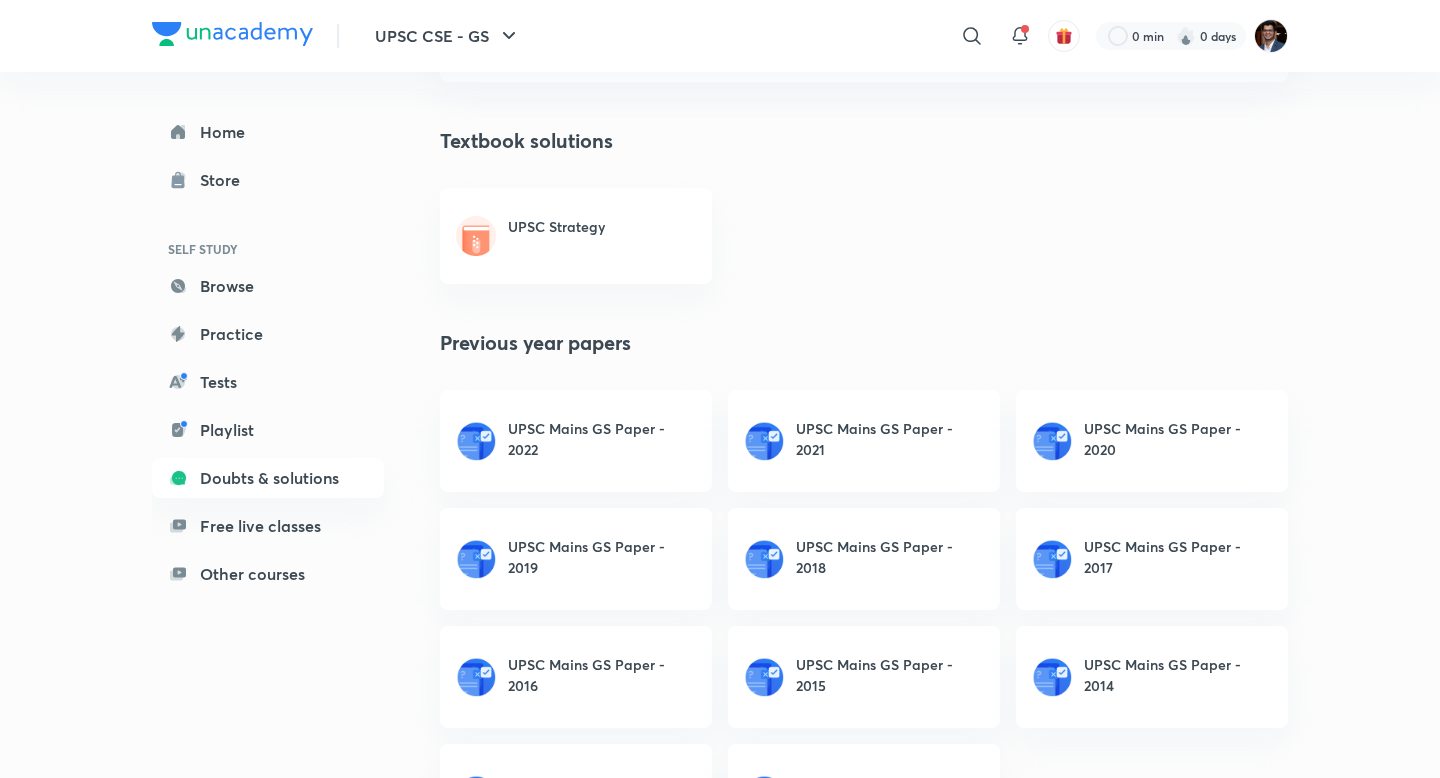 scroll, scrollTop: 299, scrollLeft: 0, axis: vertical 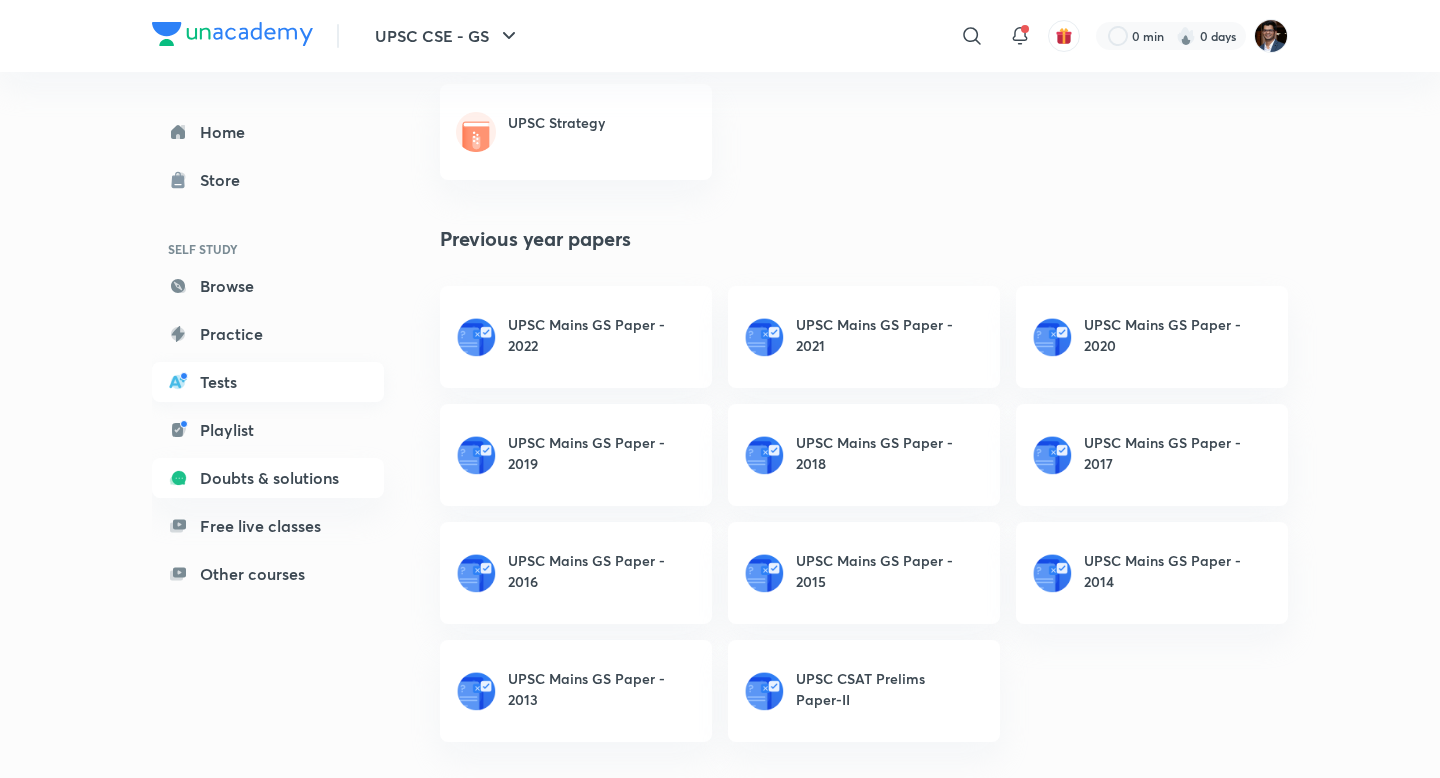 click on "Tests" at bounding box center (268, 382) 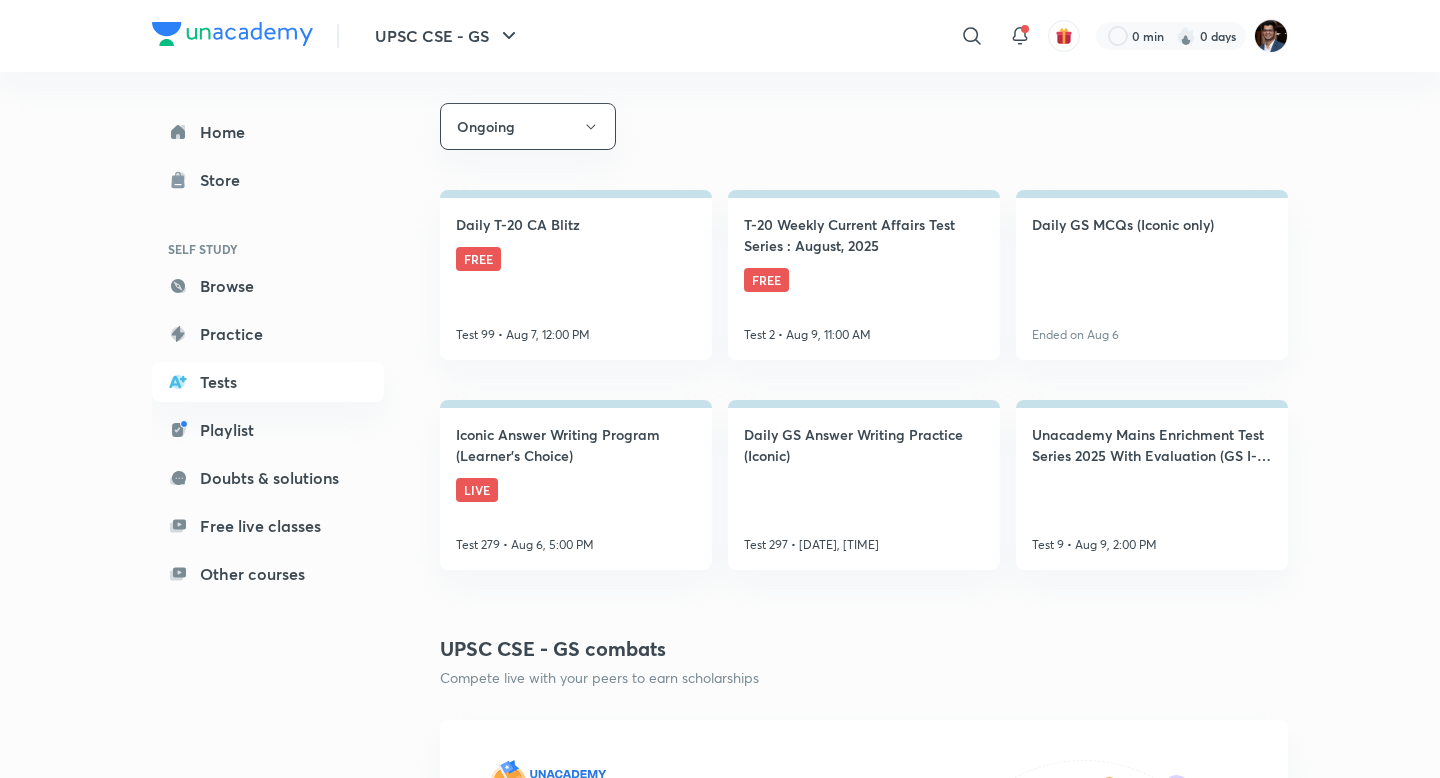 scroll, scrollTop: 347, scrollLeft: 0, axis: vertical 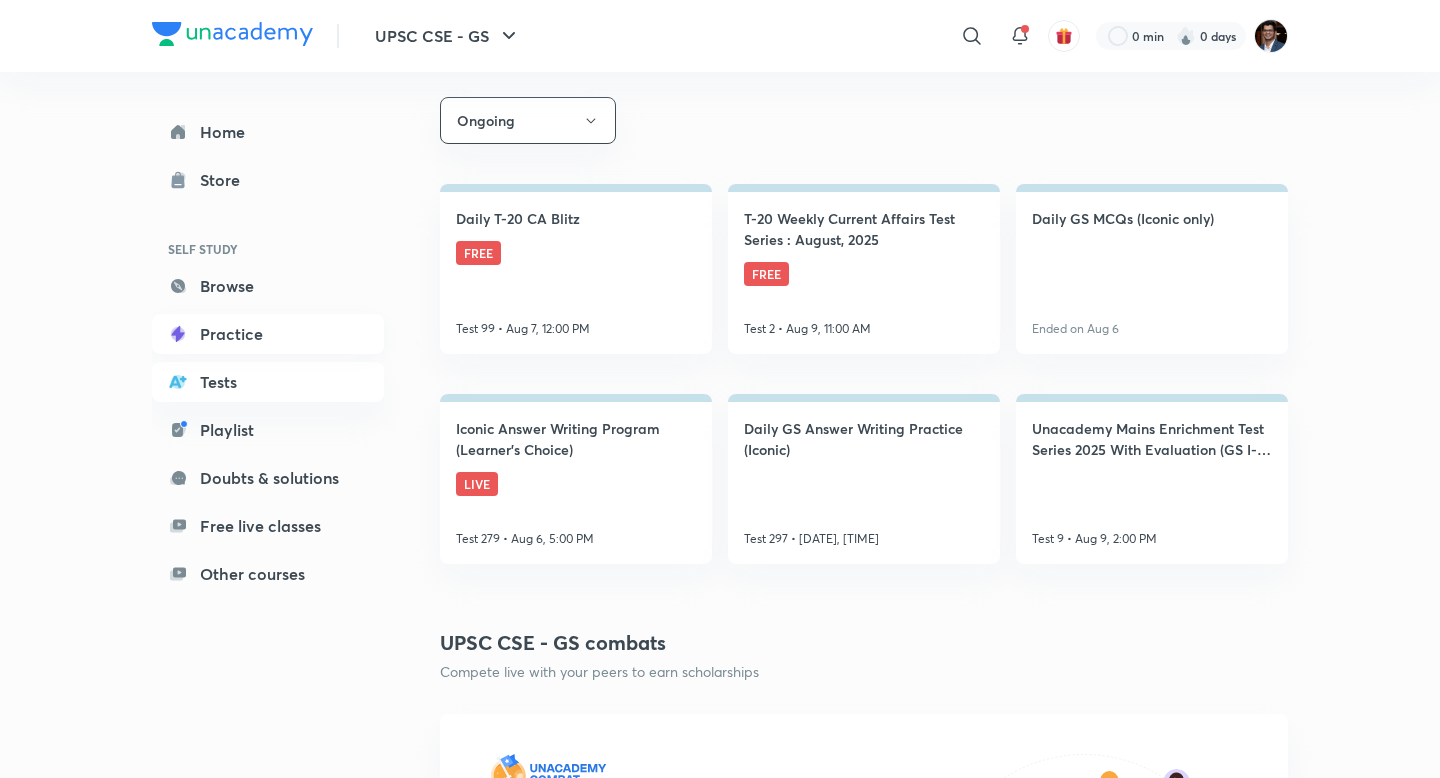 click on "Practice" at bounding box center (268, 334) 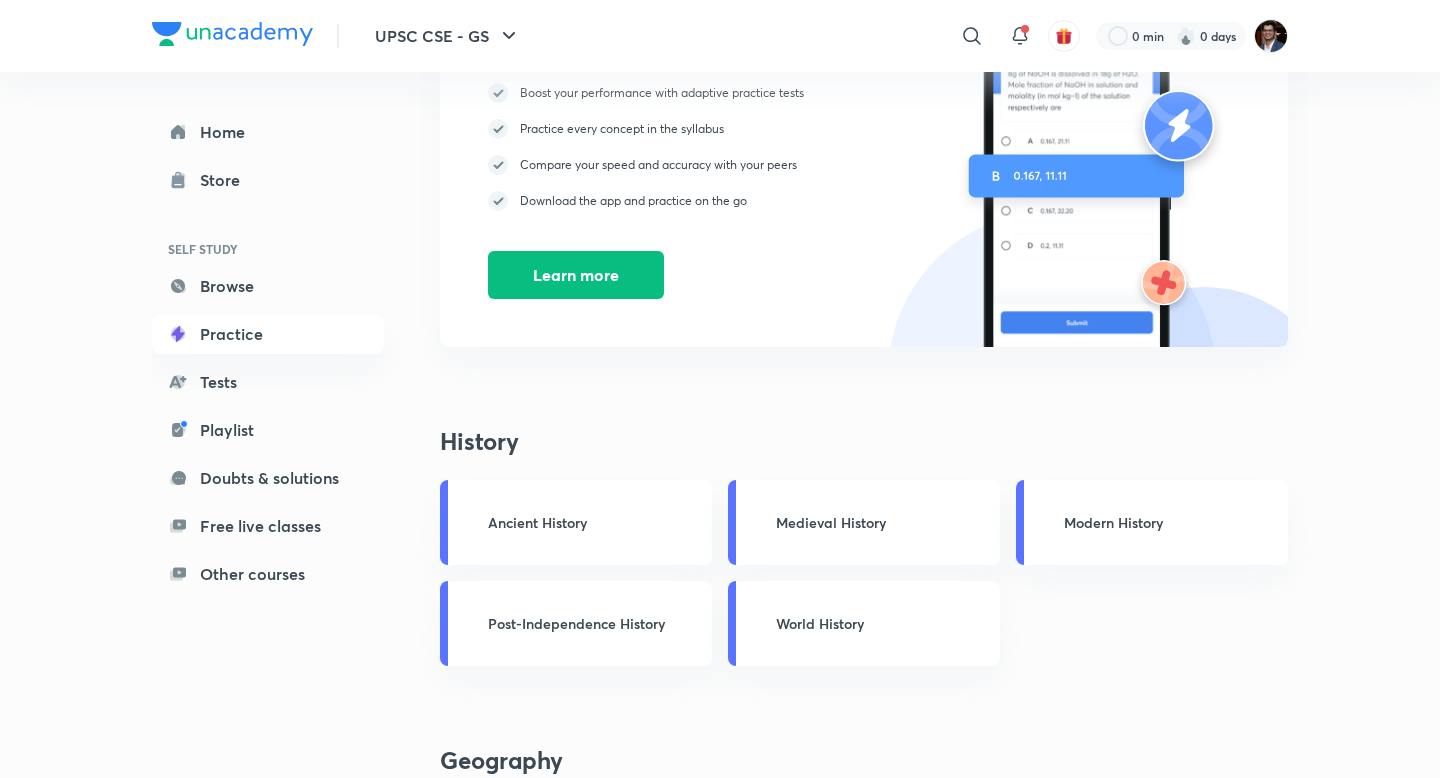 scroll, scrollTop: 0, scrollLeft: 0, axis: both 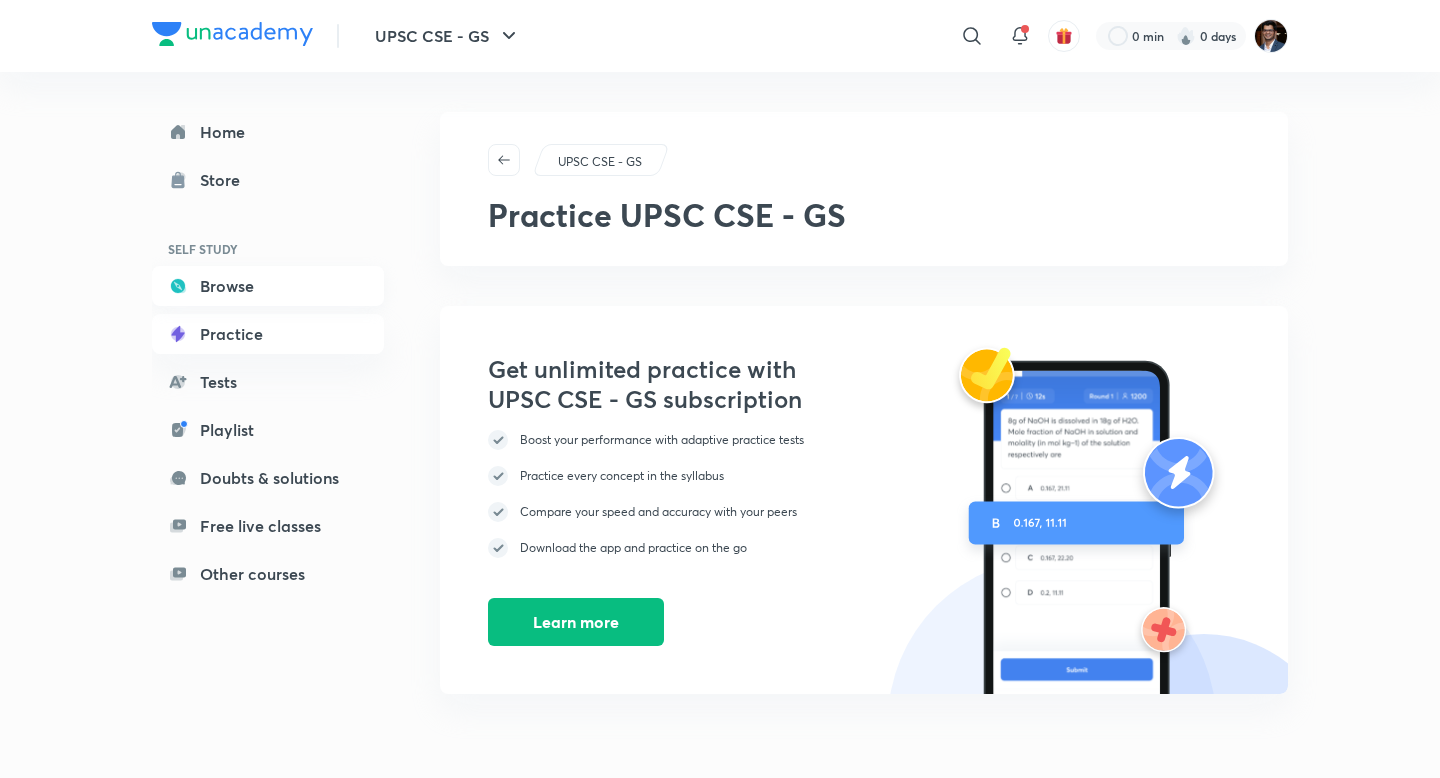 click on "Browse" at bounding box center (268, 286) 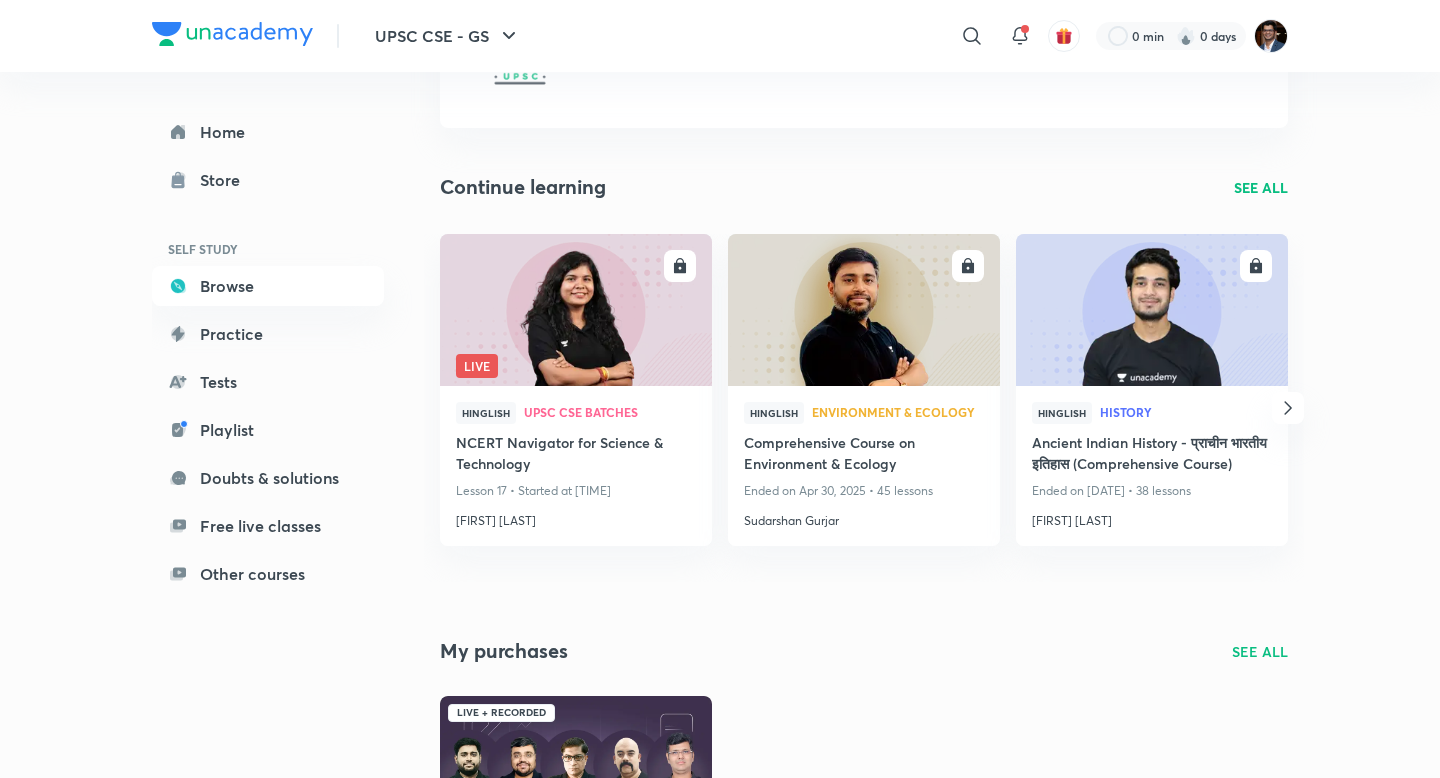 scroll, scrollTop: 247, scrollLeft: 0, axis: vertical 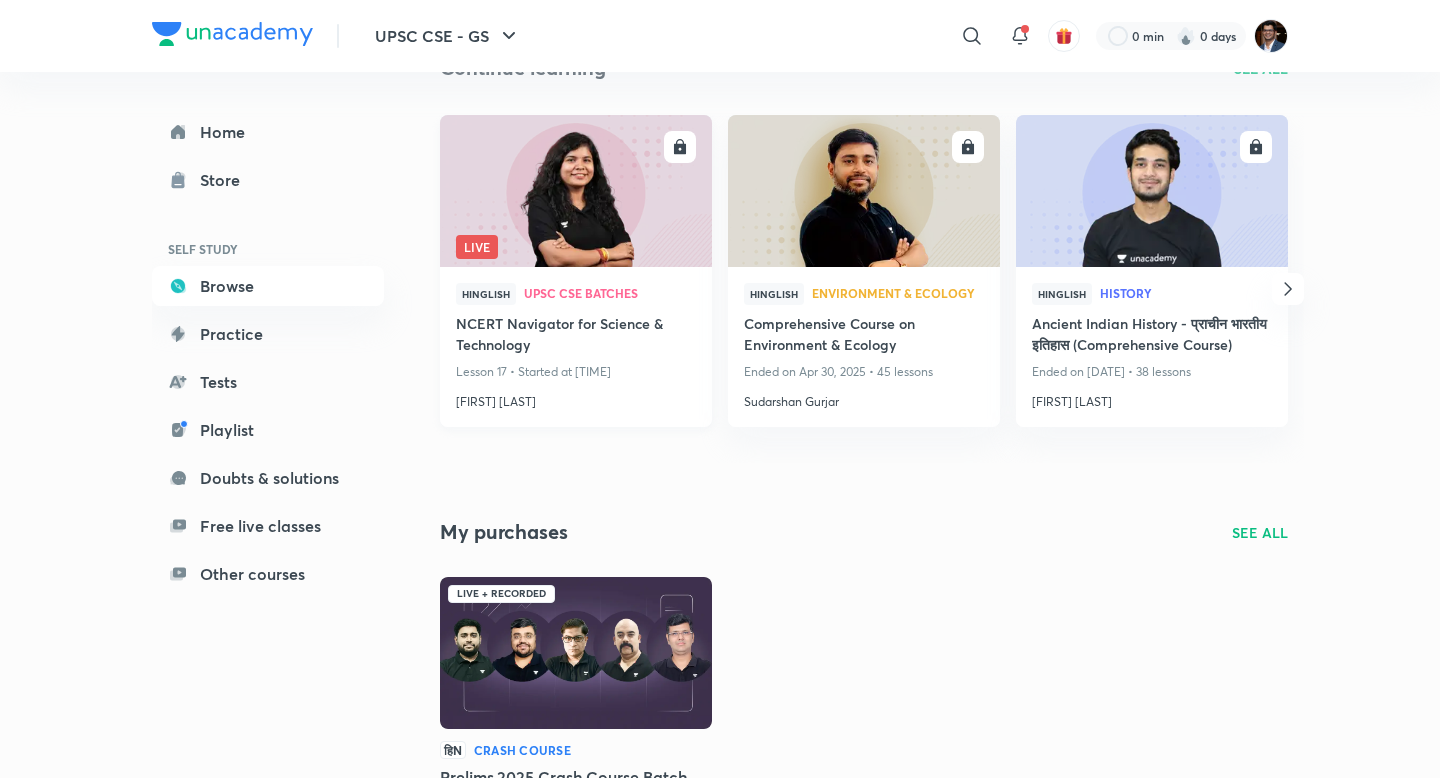 click at bounding box center [575, 190] 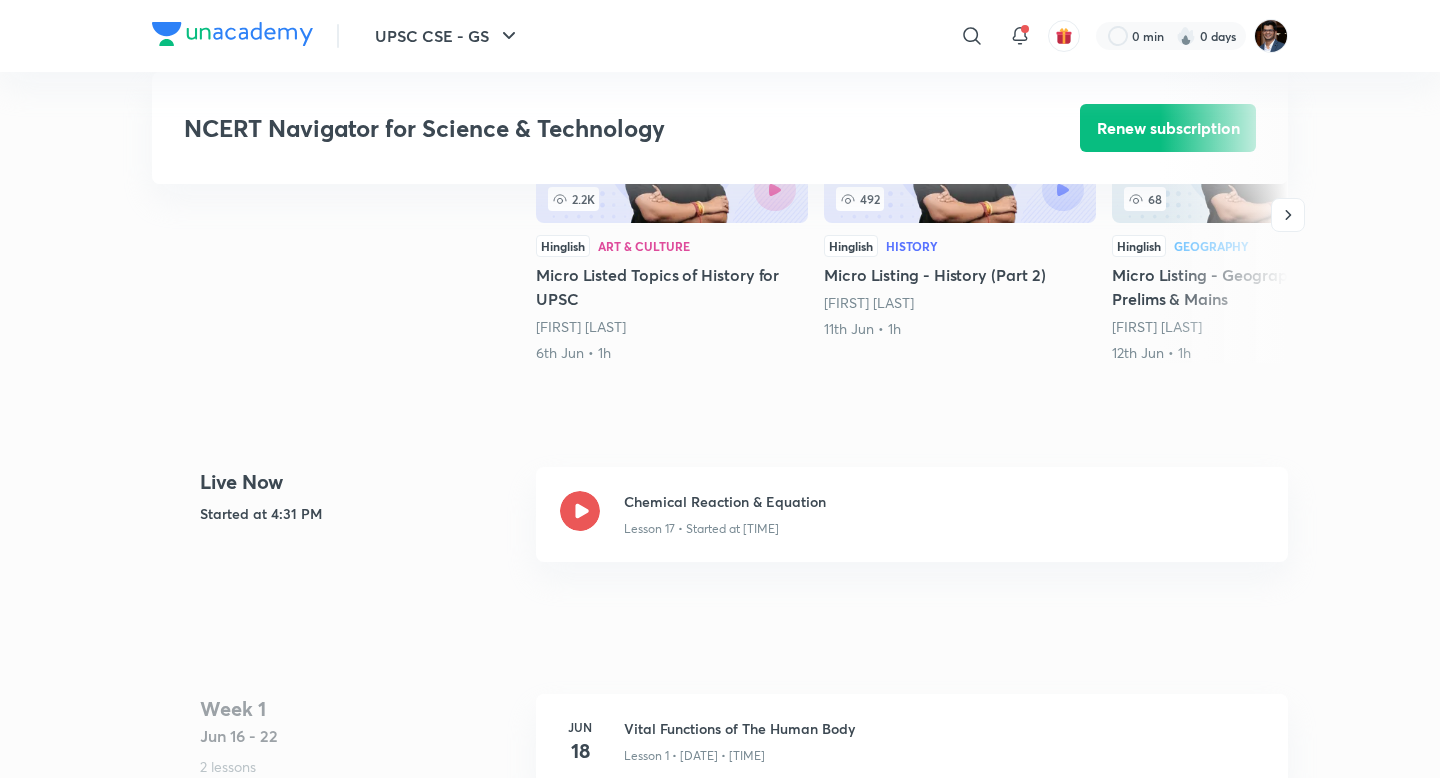 scroll, scrollTop: 607, scrollLeft: 0, axis: vertical 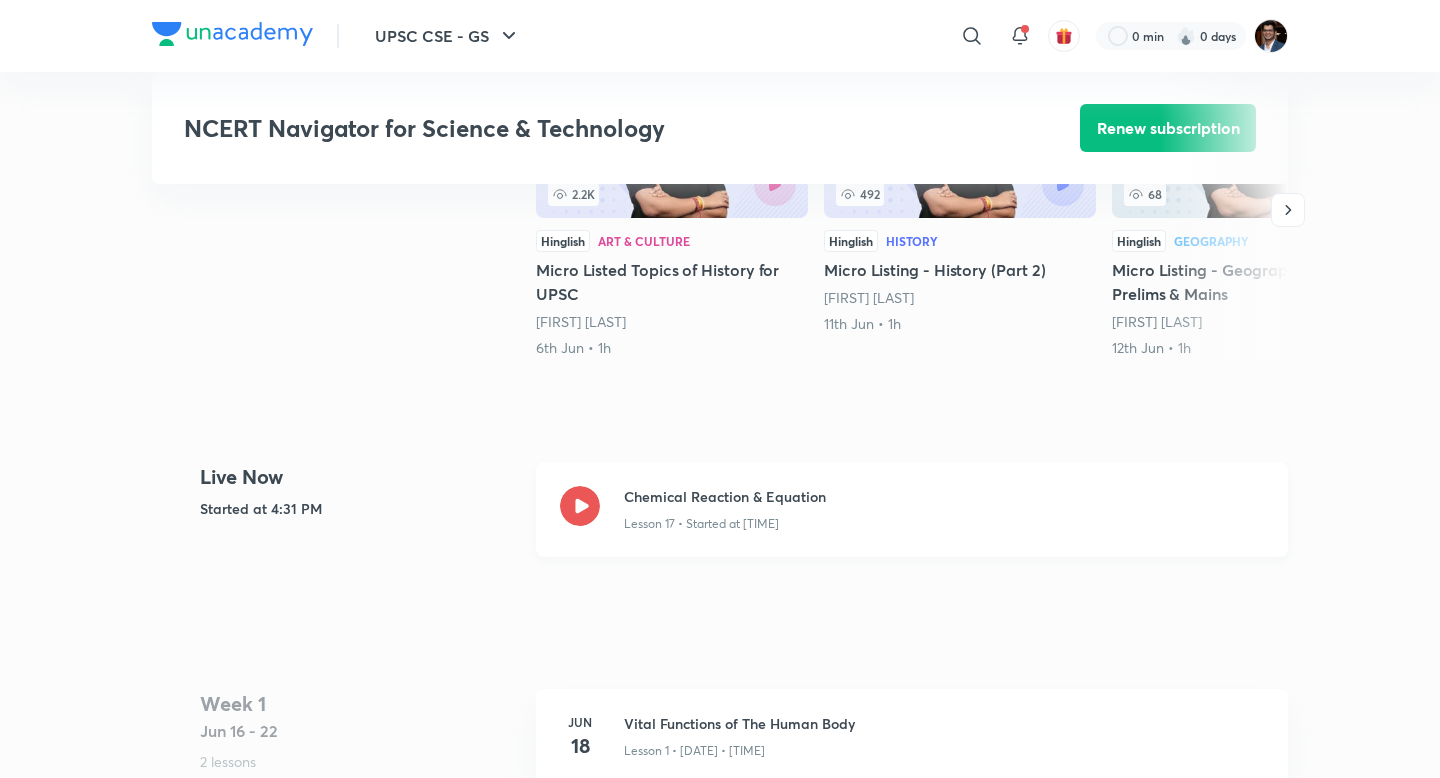 click on "Chemical Reaction & Equation Lesson 17 • Started at [TIME]" at bounding box center (912, 509) 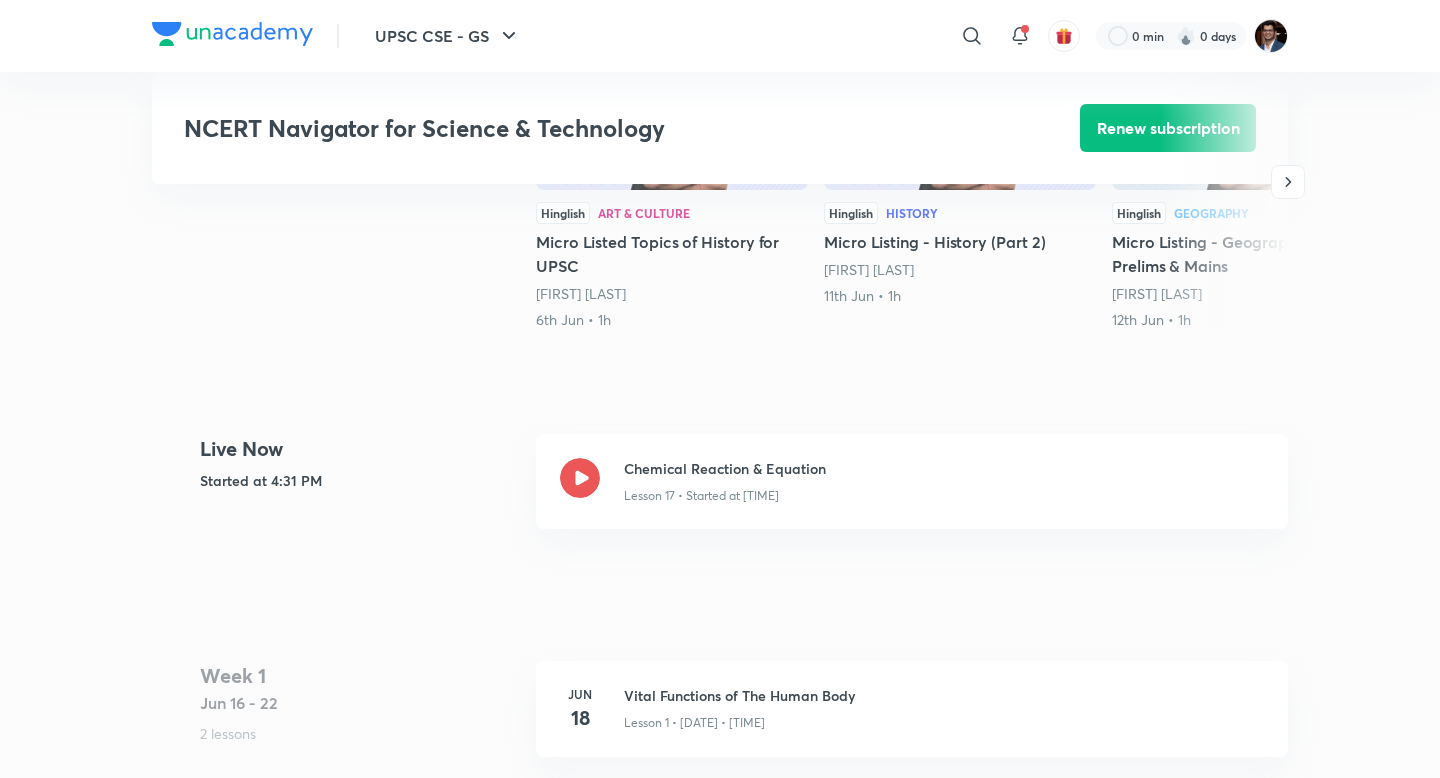 scroll, scrollTop: 637, scrollLeft: 0, axis: vertical 